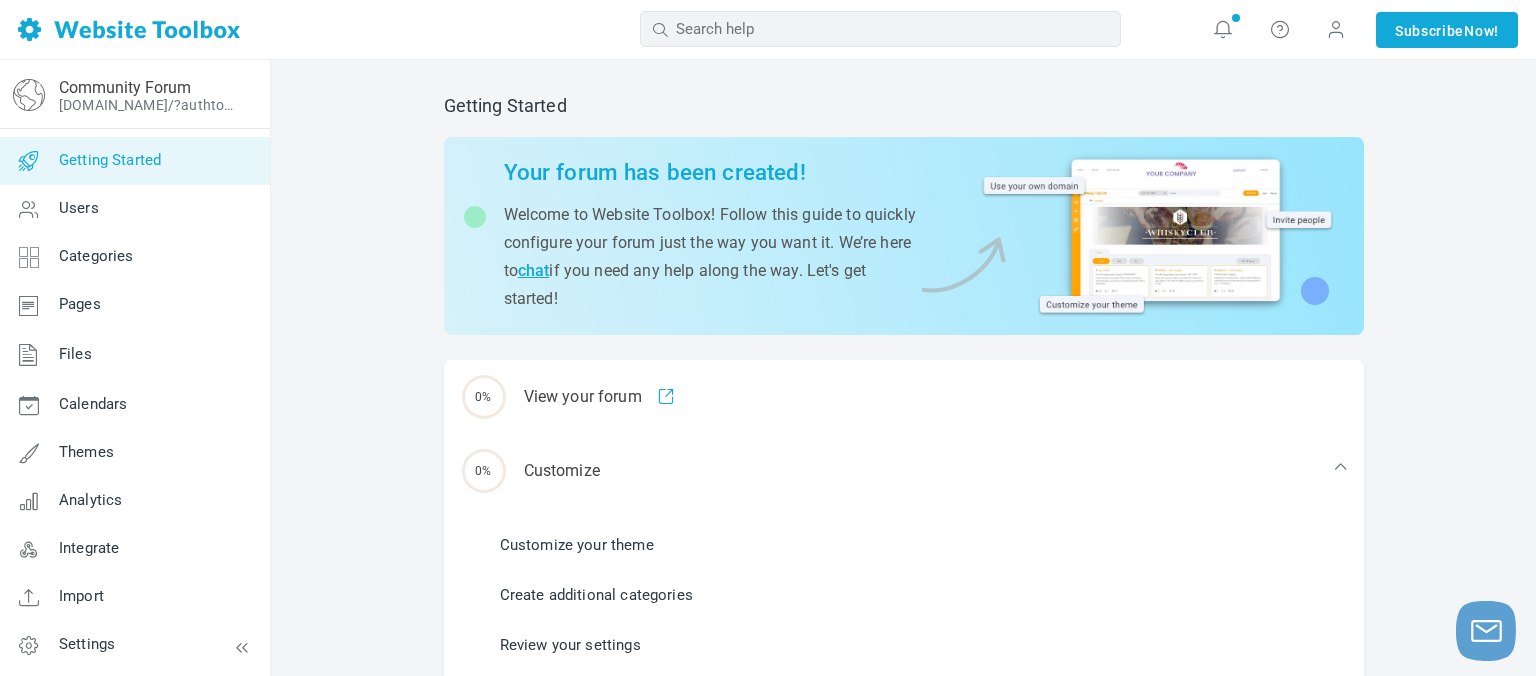 scroll, scrollTop: 0, scrollLeft: 0, axis: both 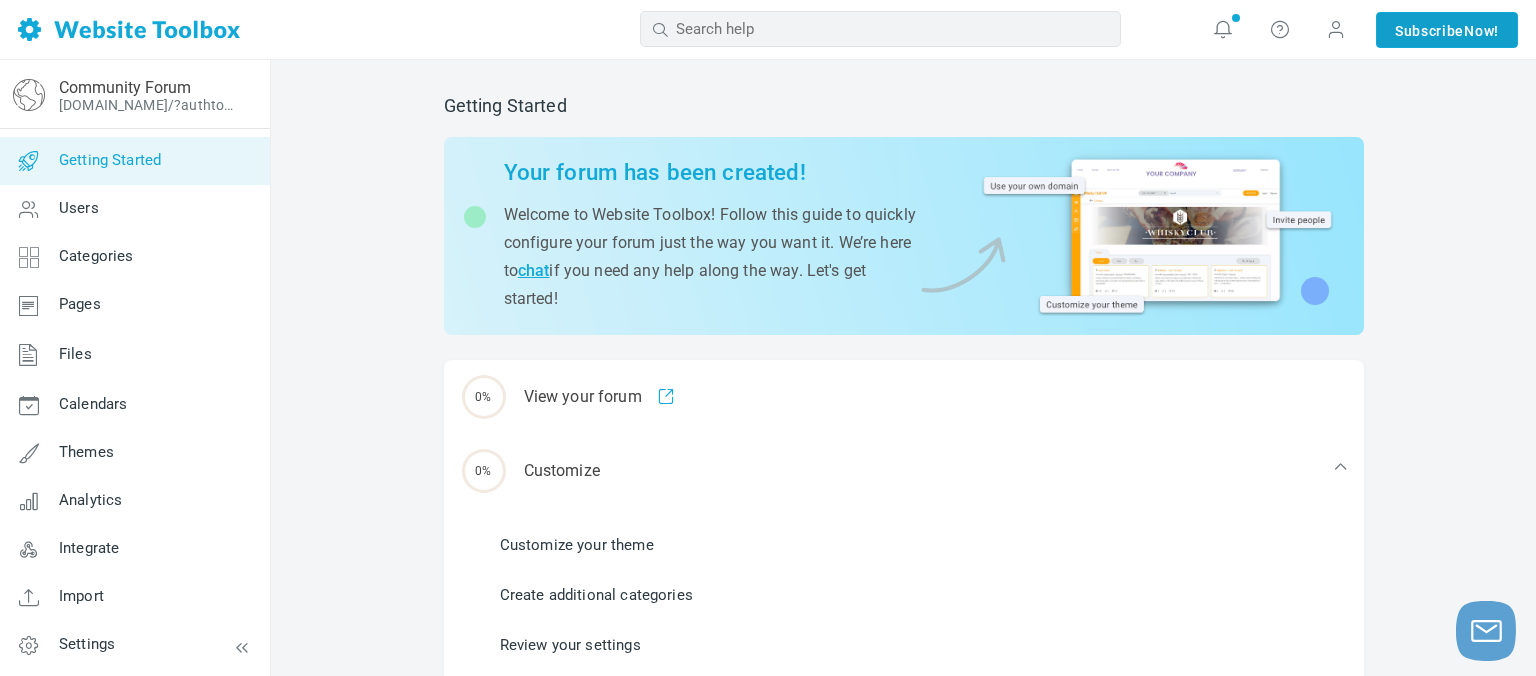 click on "Subscribe   Now!" at bounding box center [1447, 30] 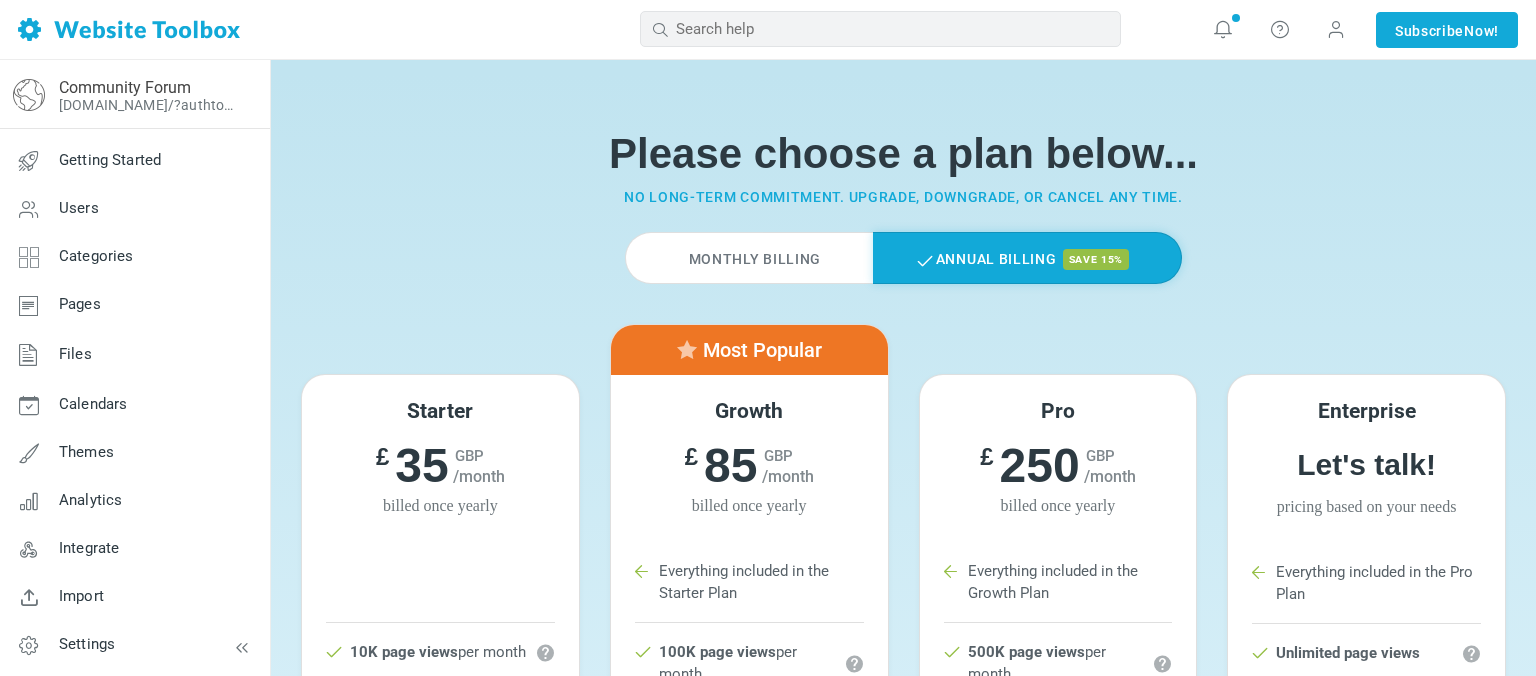 scroll, scrollTop: 0, scrollLeft: 0, axis: both 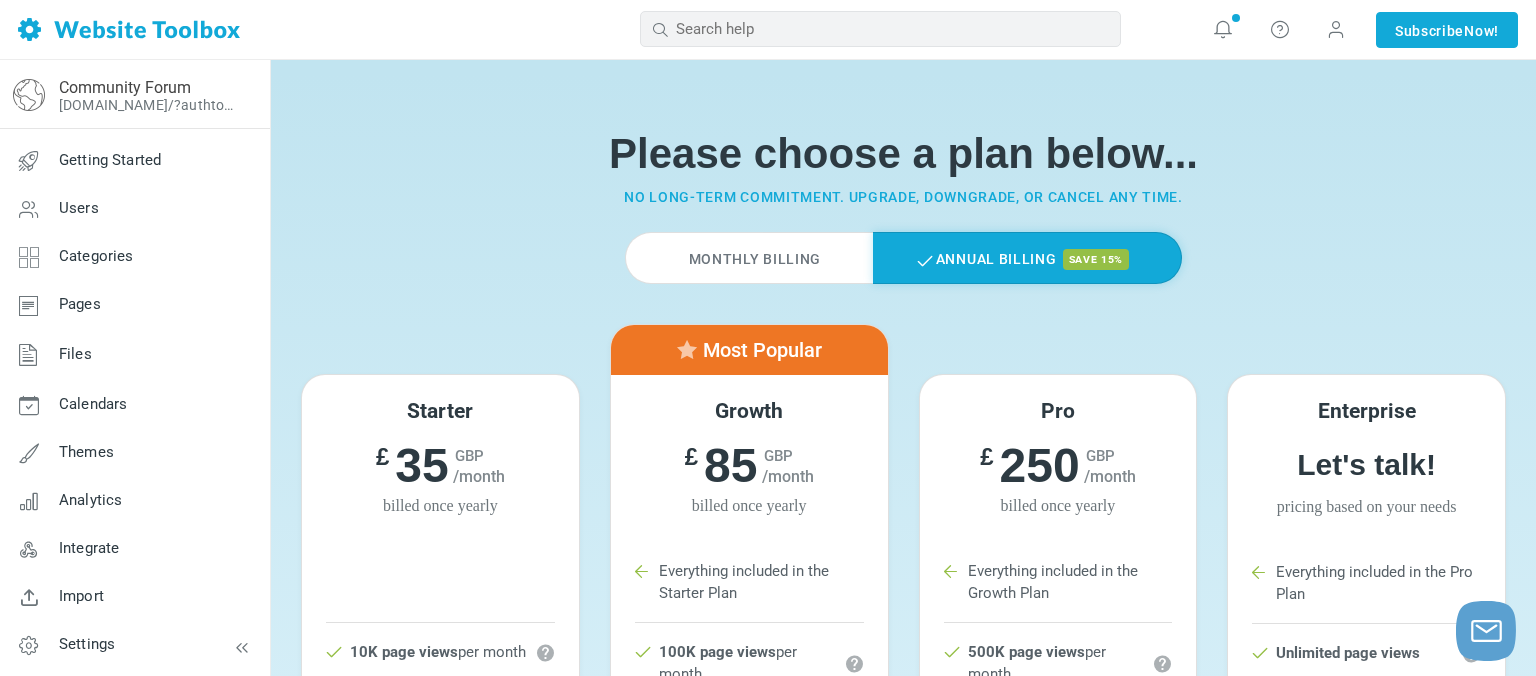 click on "Monthly Billing" at bounding box center (749, 258) 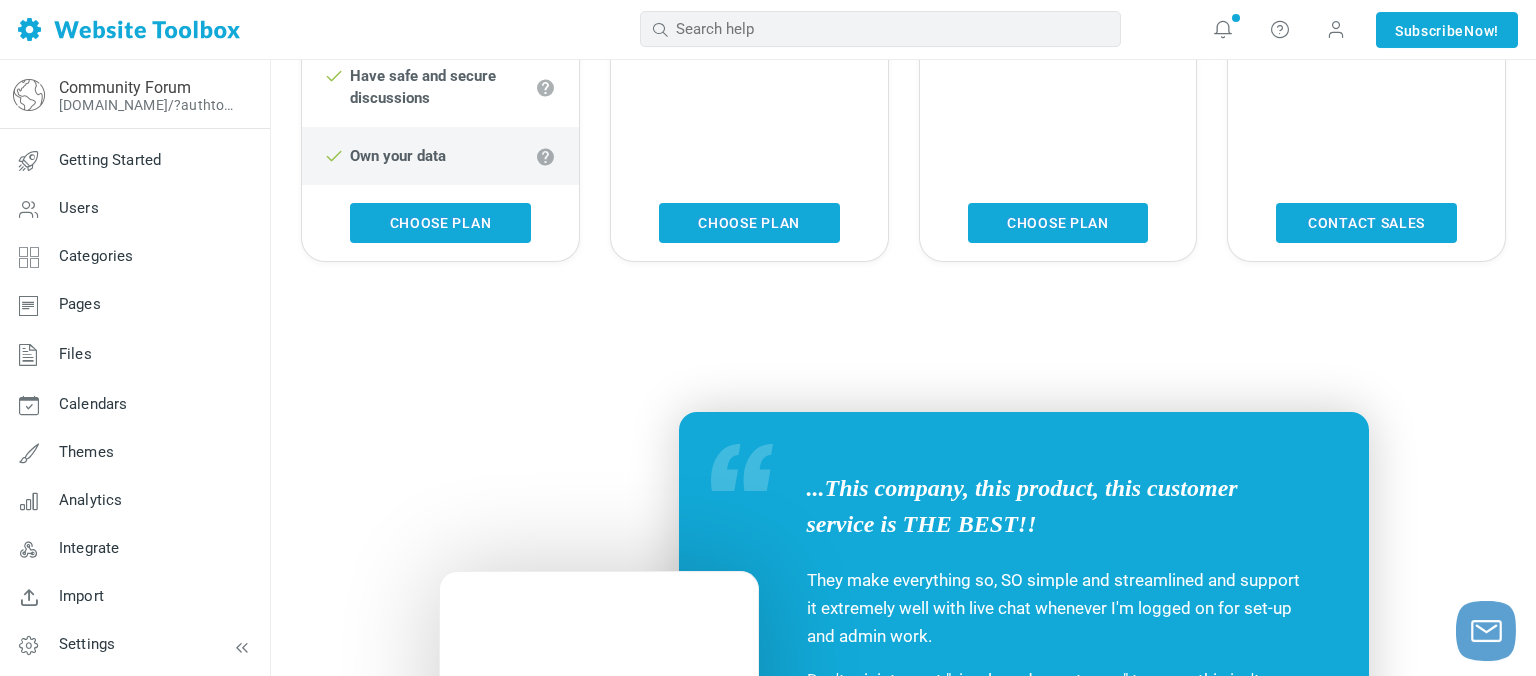 scroll, scrollTop: 1512, scrollLeft: 0, axis: vertical 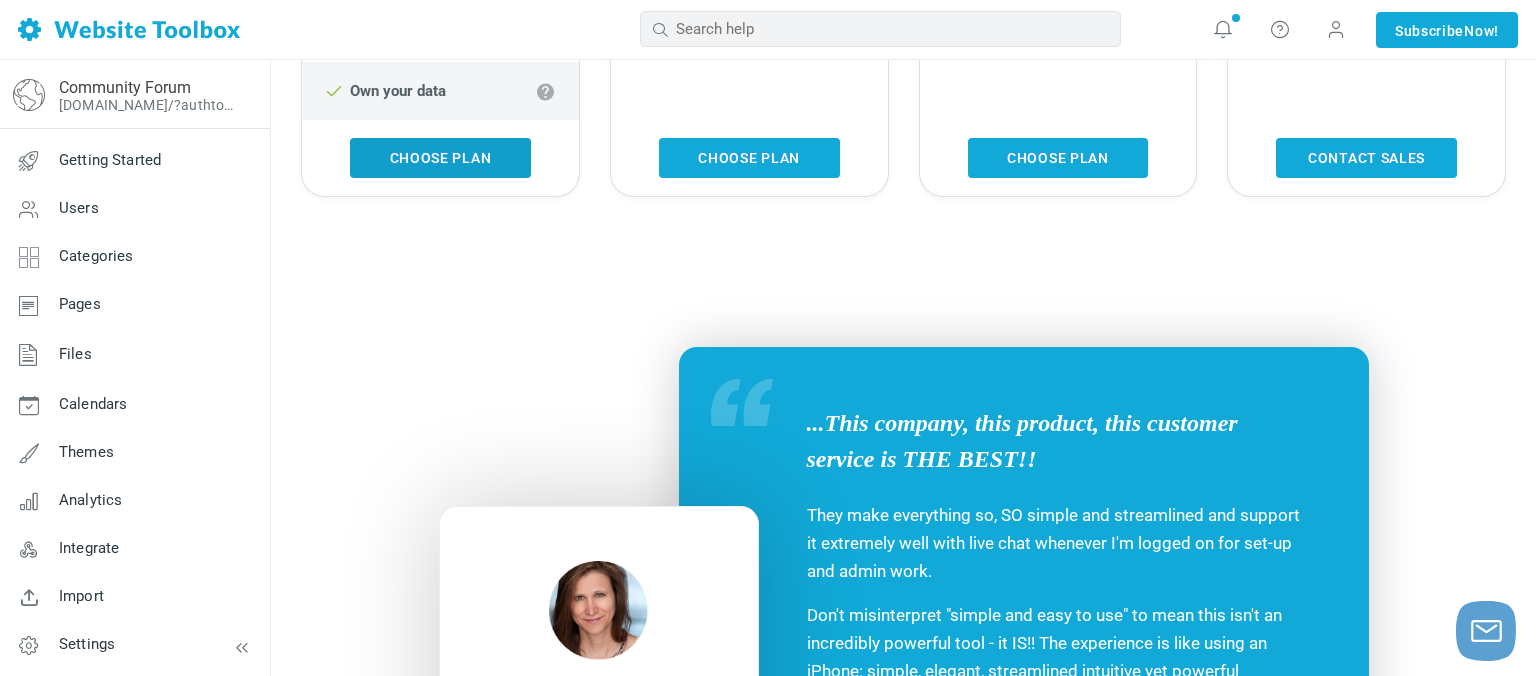 click on "Choose Plan" at bounding box center [440, 158] 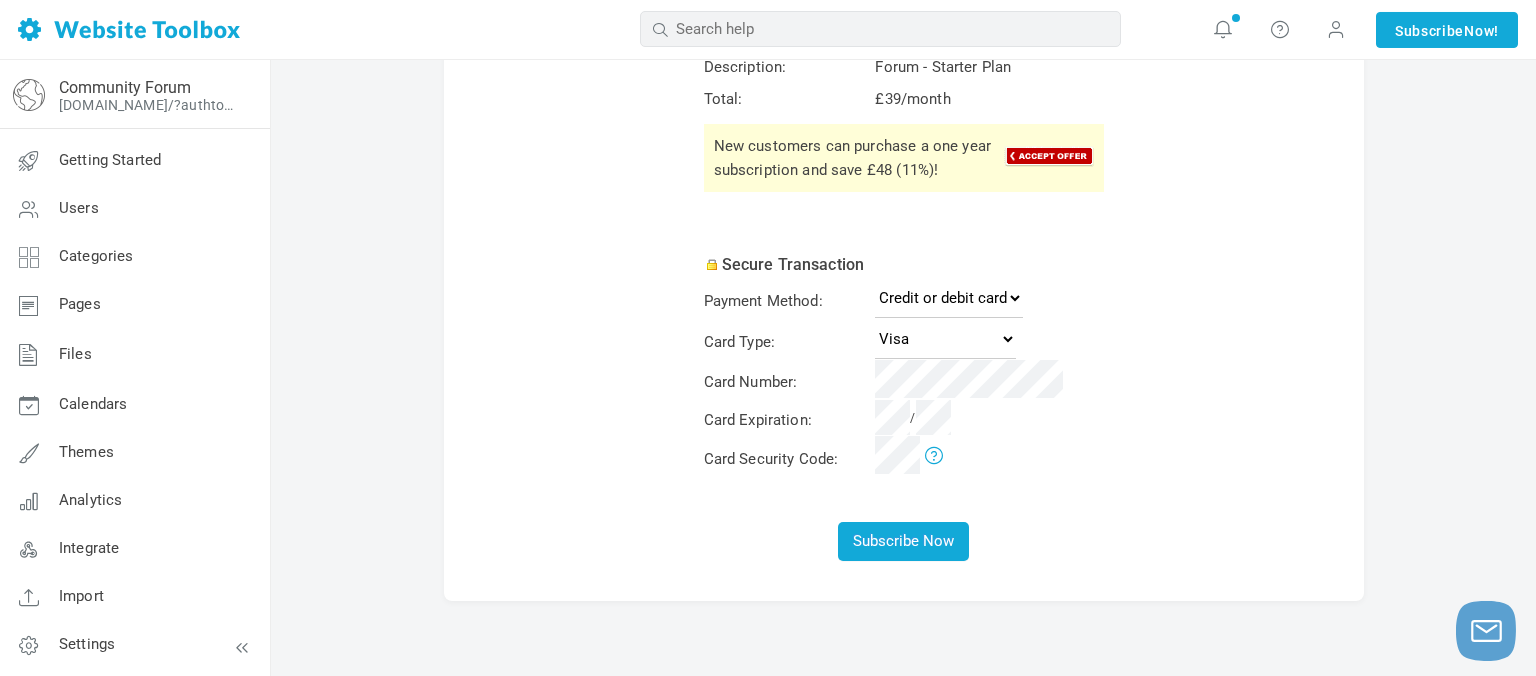 scroll, scrollTop: 108, scrollLeft: 0, axis: vertical 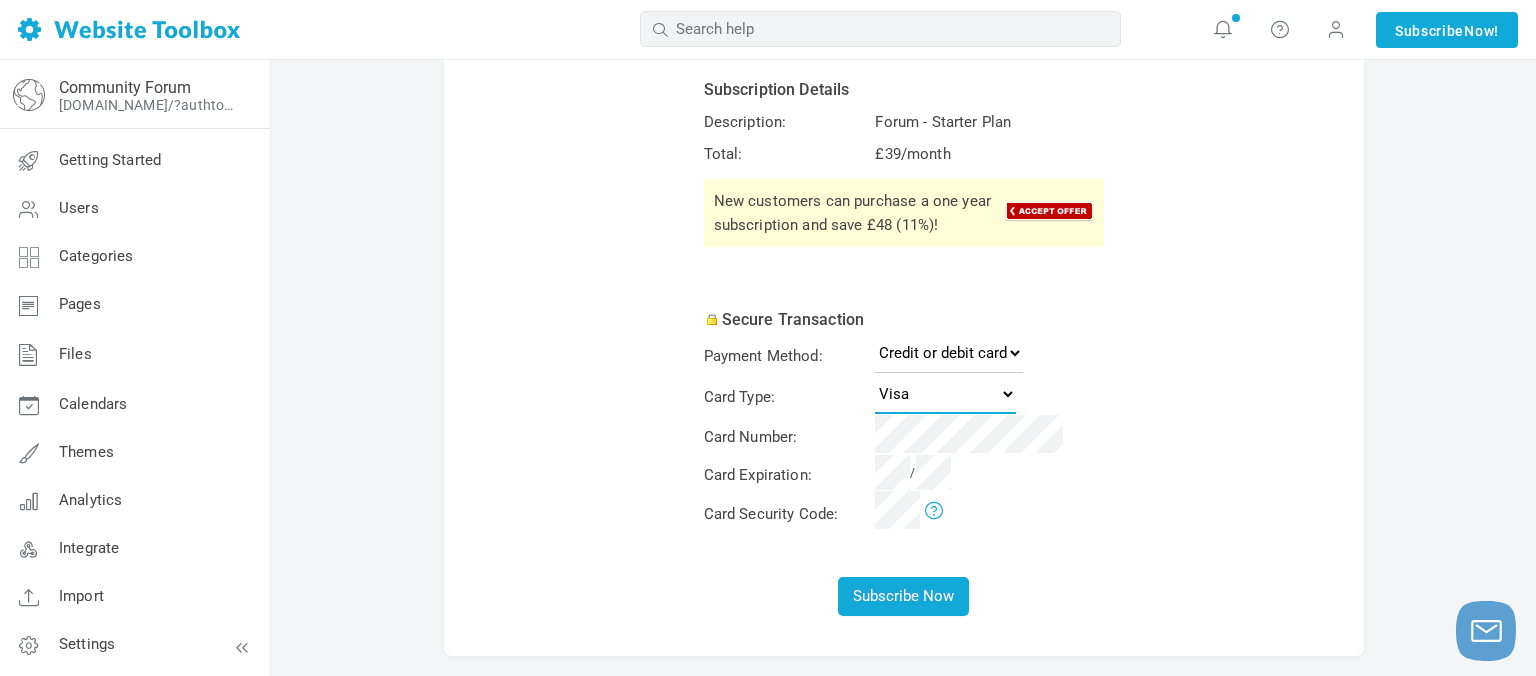 click on "Visa
MasterCard
American Express
Discover" at bounding box center (945, 394) 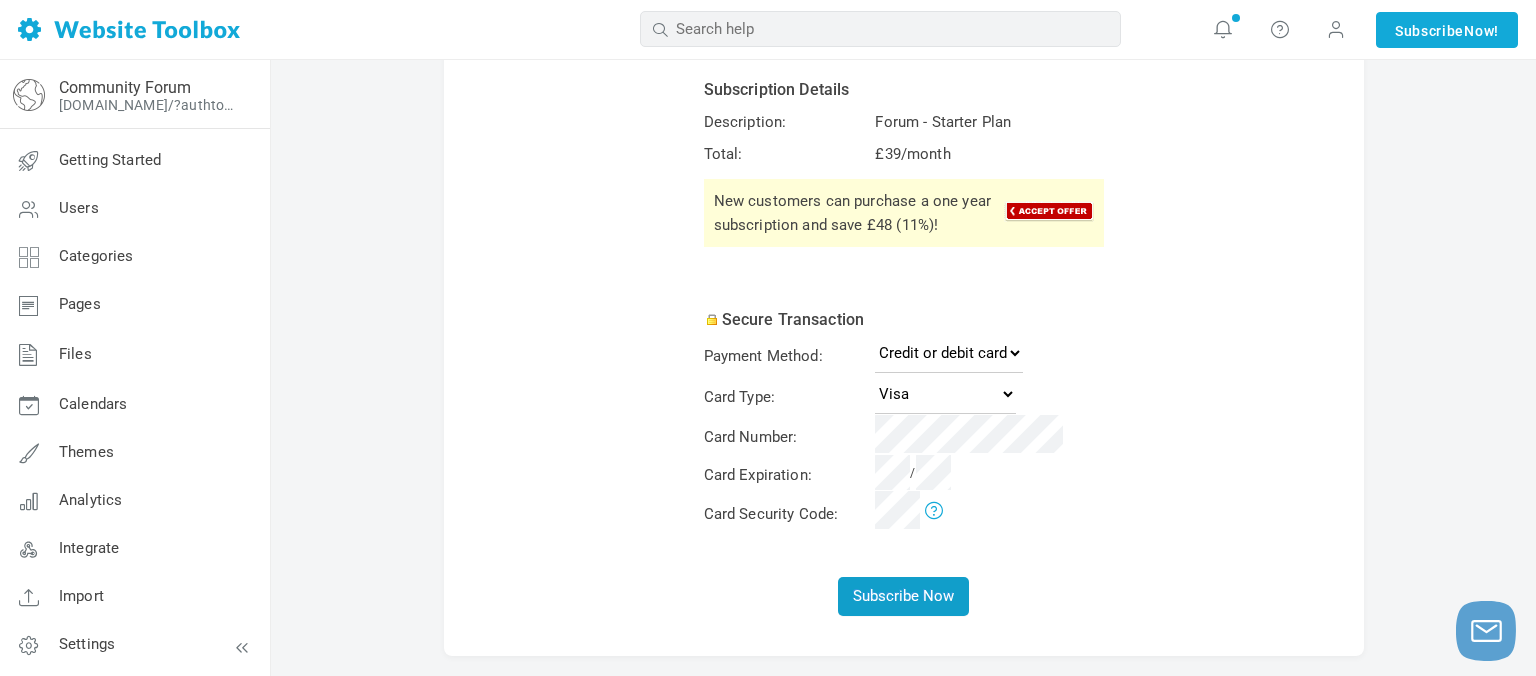 click on "Subscribe Now" at bounding box center [903, 596] 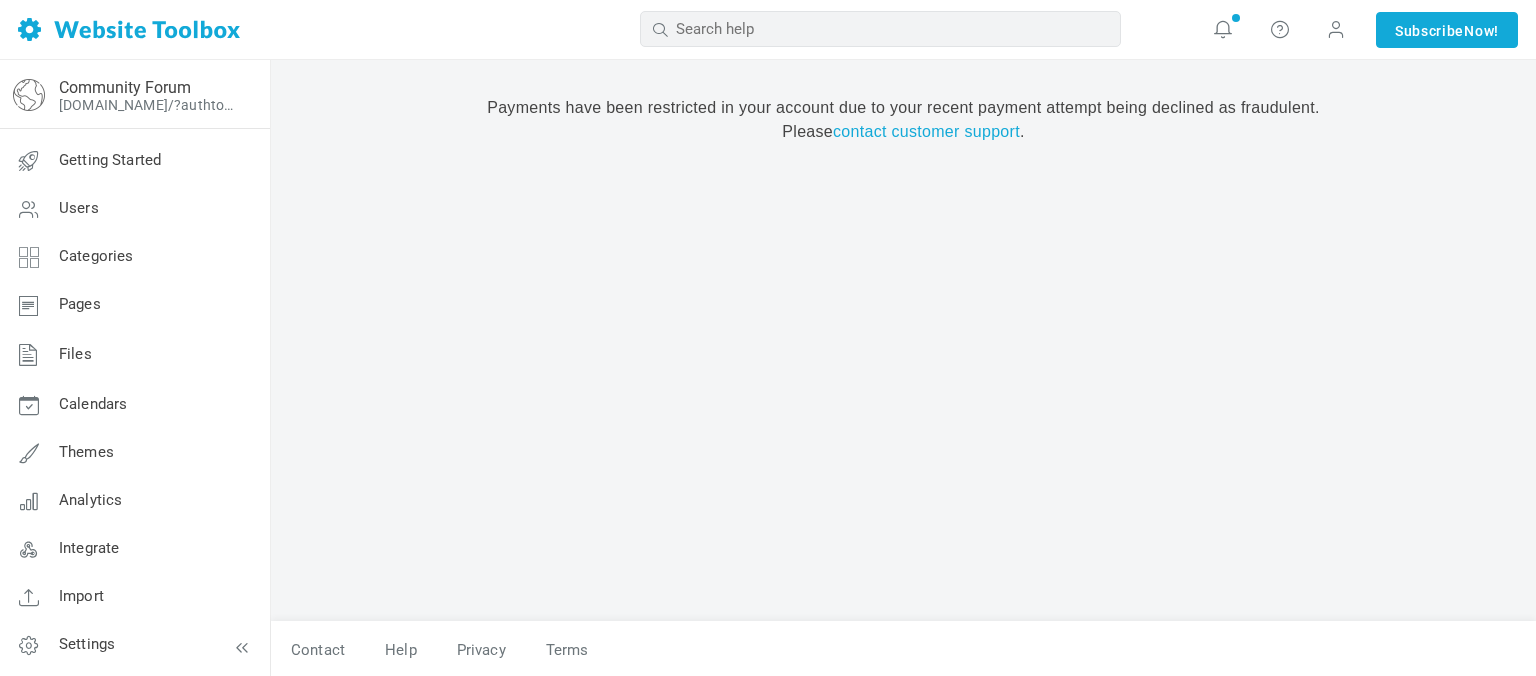 scroll, scrollTop: 0, scrollLeft: 0, axis: both 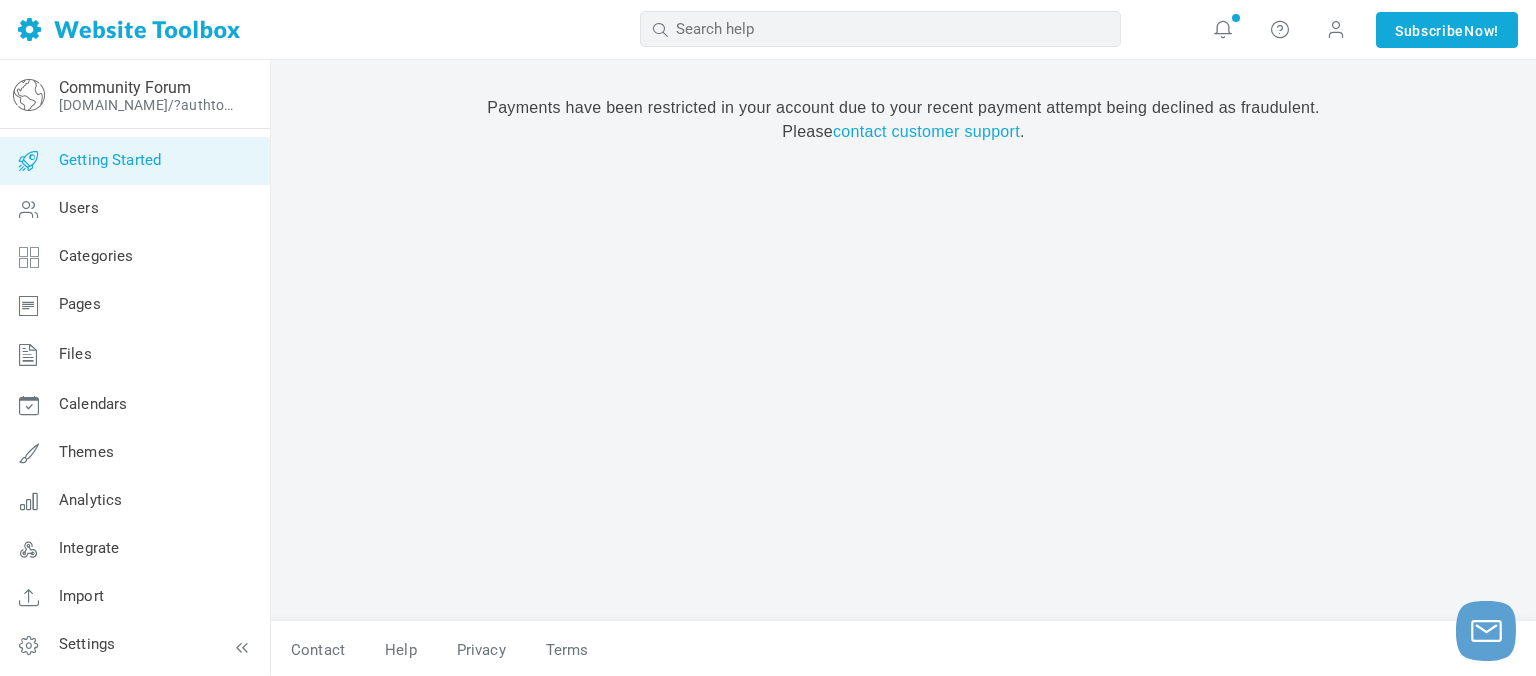 click on "Getting Started" at bounding box center (110, 160) 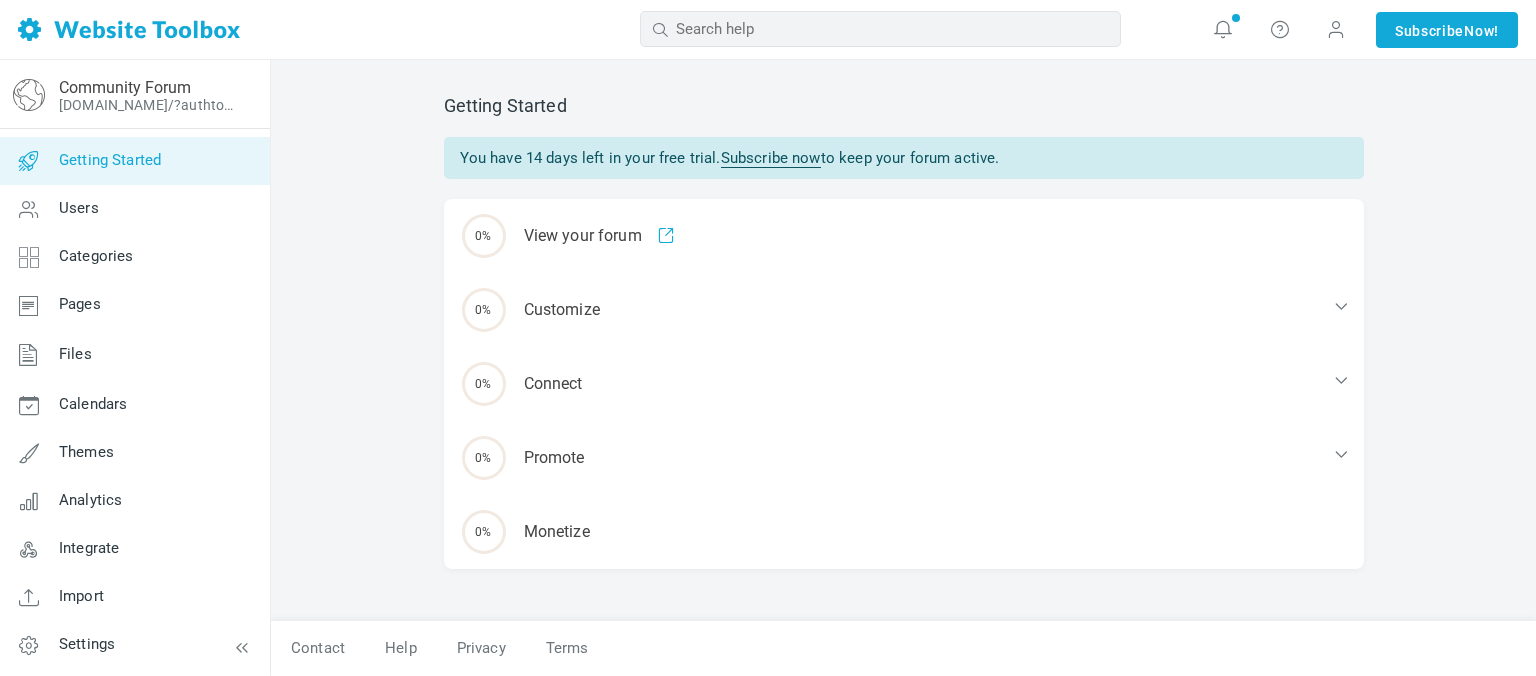 scroll, scrollTop: 0, scrollLeft: 0, axis: both 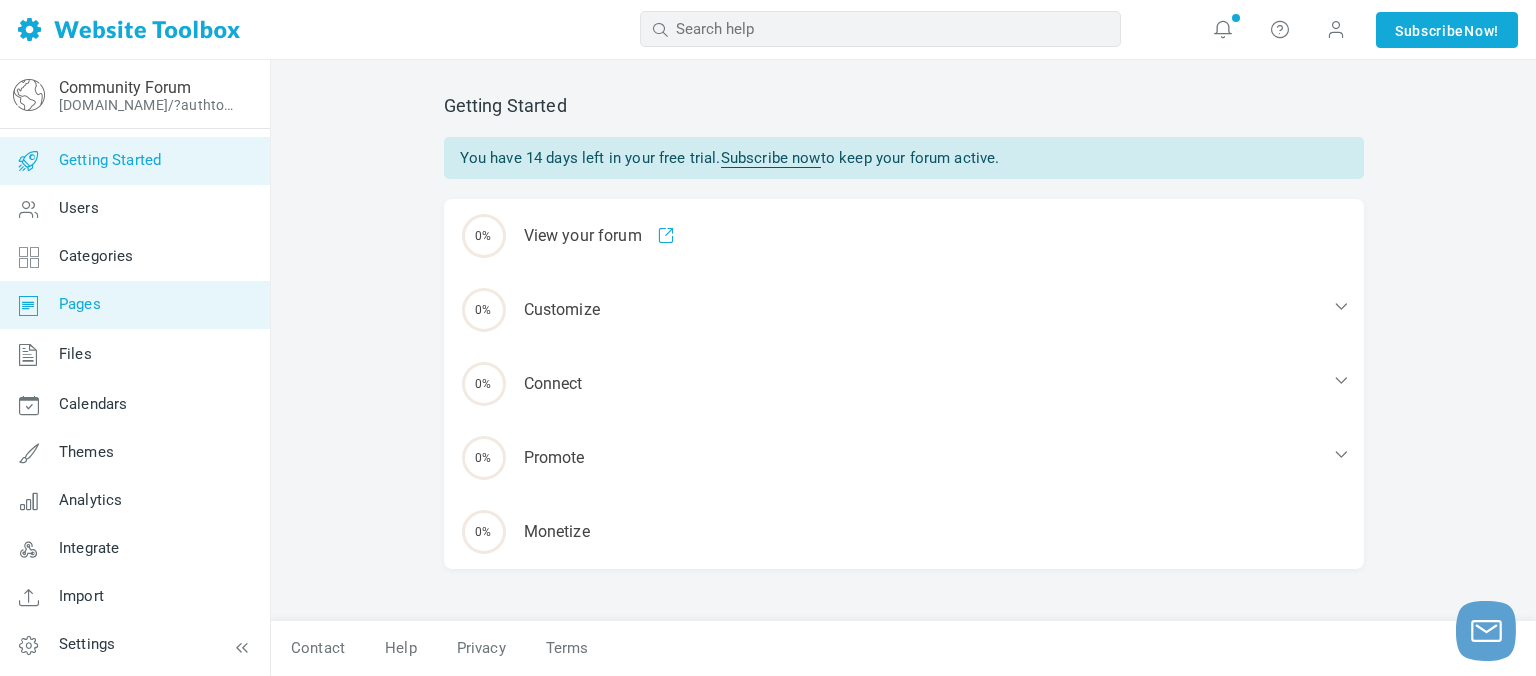 click on "Pages" at bounding box center (134, 305) 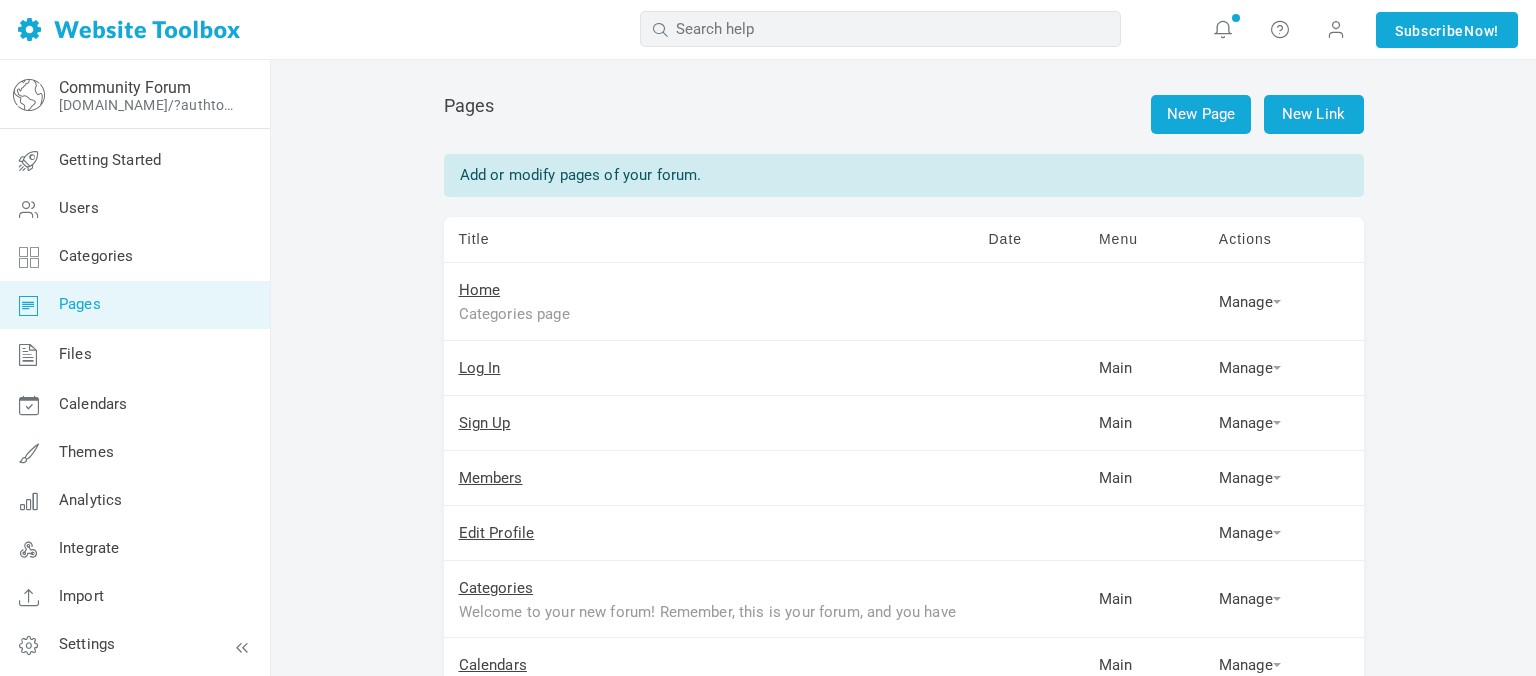 scroll, scrollTop: 0, scrollLeft: 0, axis: both 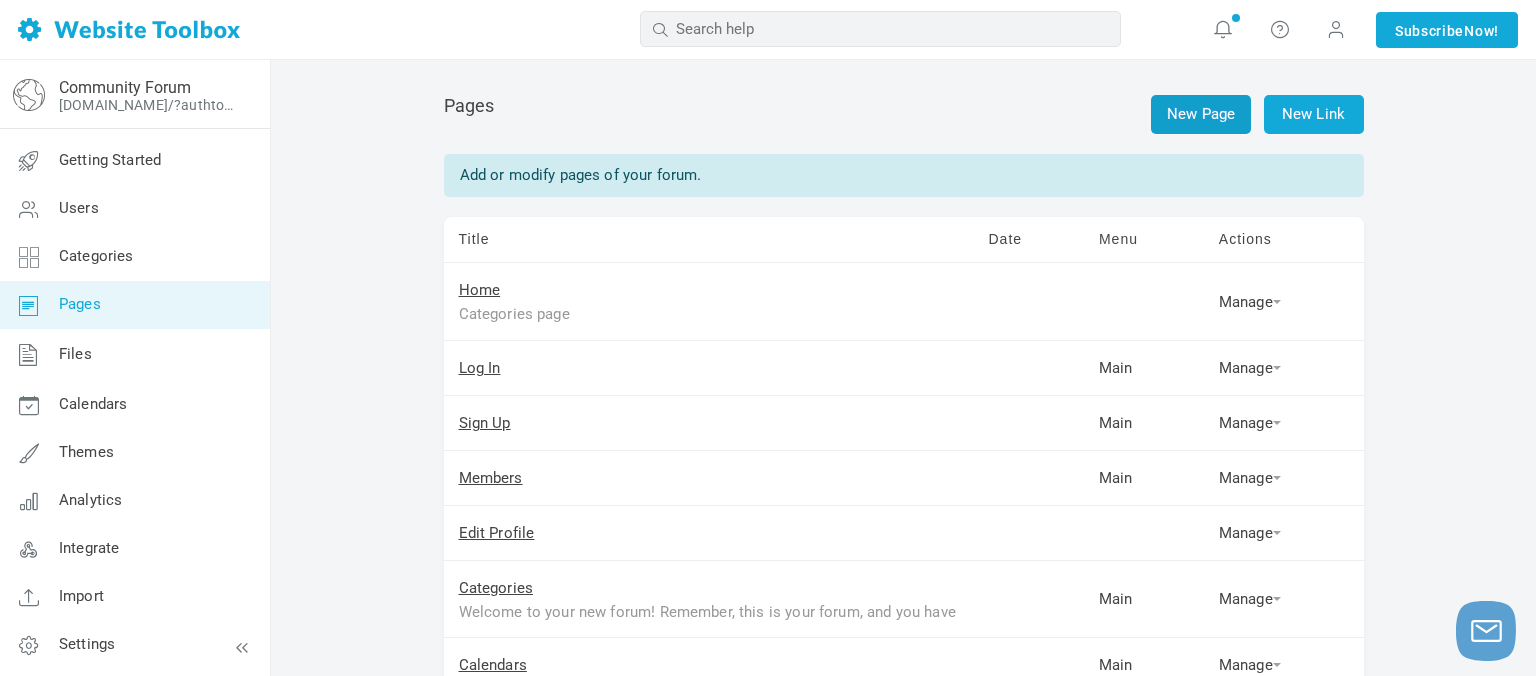 click on "New Page" at bounding box center [1201, 114] 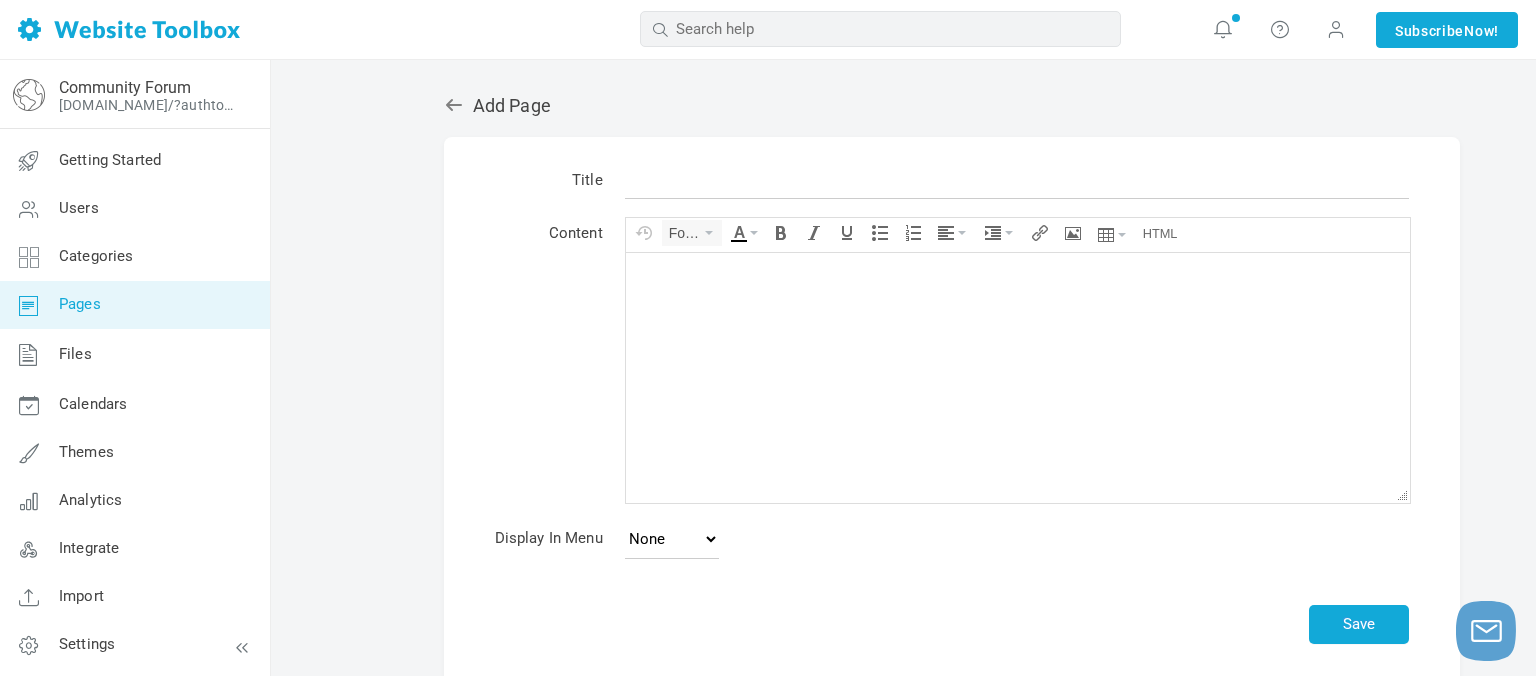 scroll, scrollTop: 0, scrollLeft: 0, axis: both 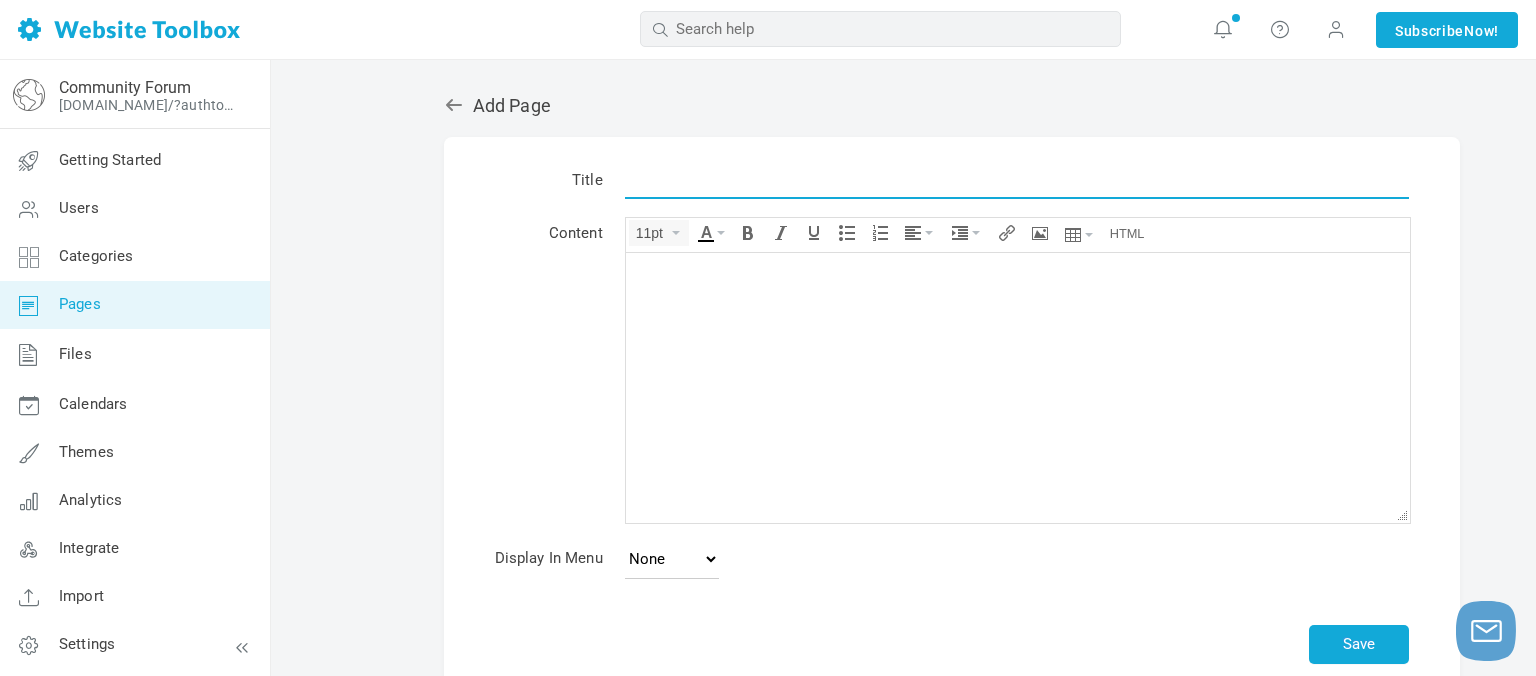 click at bounding box center [1017, 180] 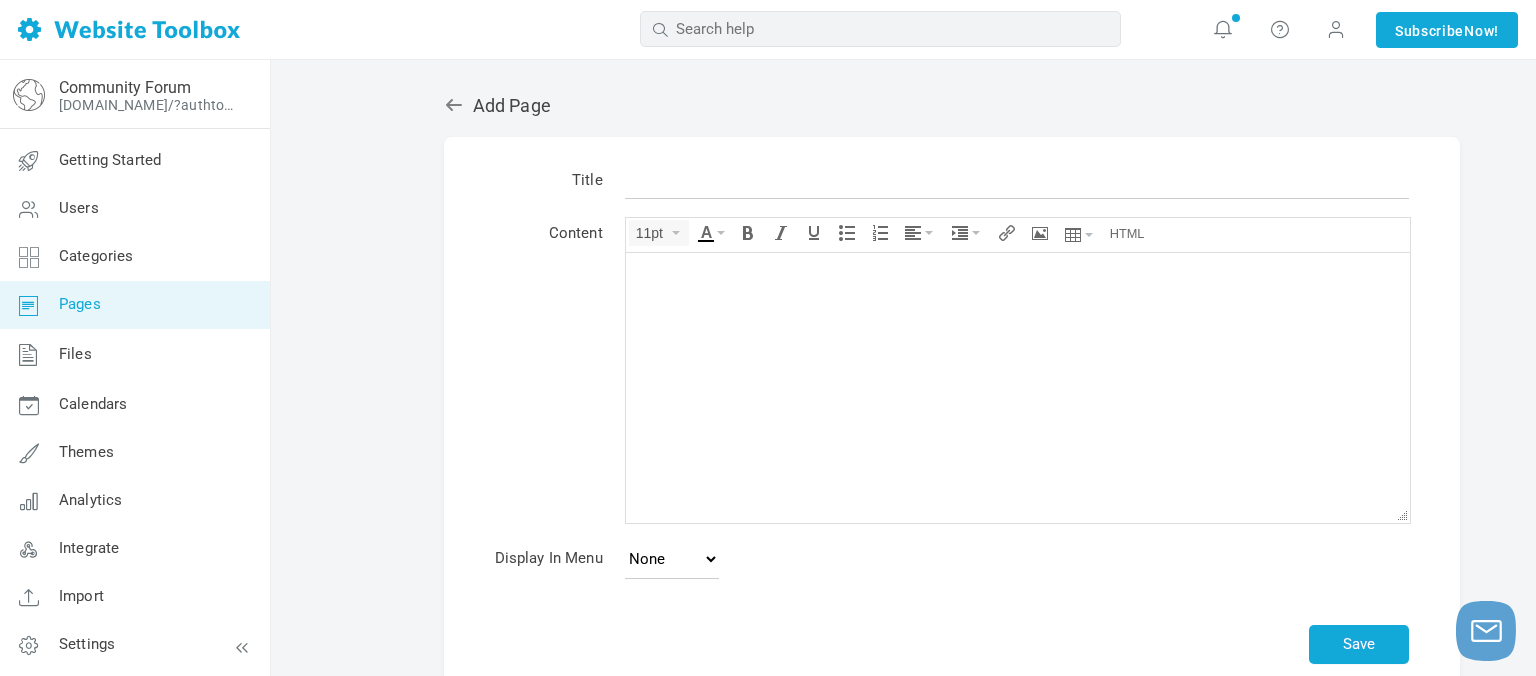 click at bounding box center (1017, 387) 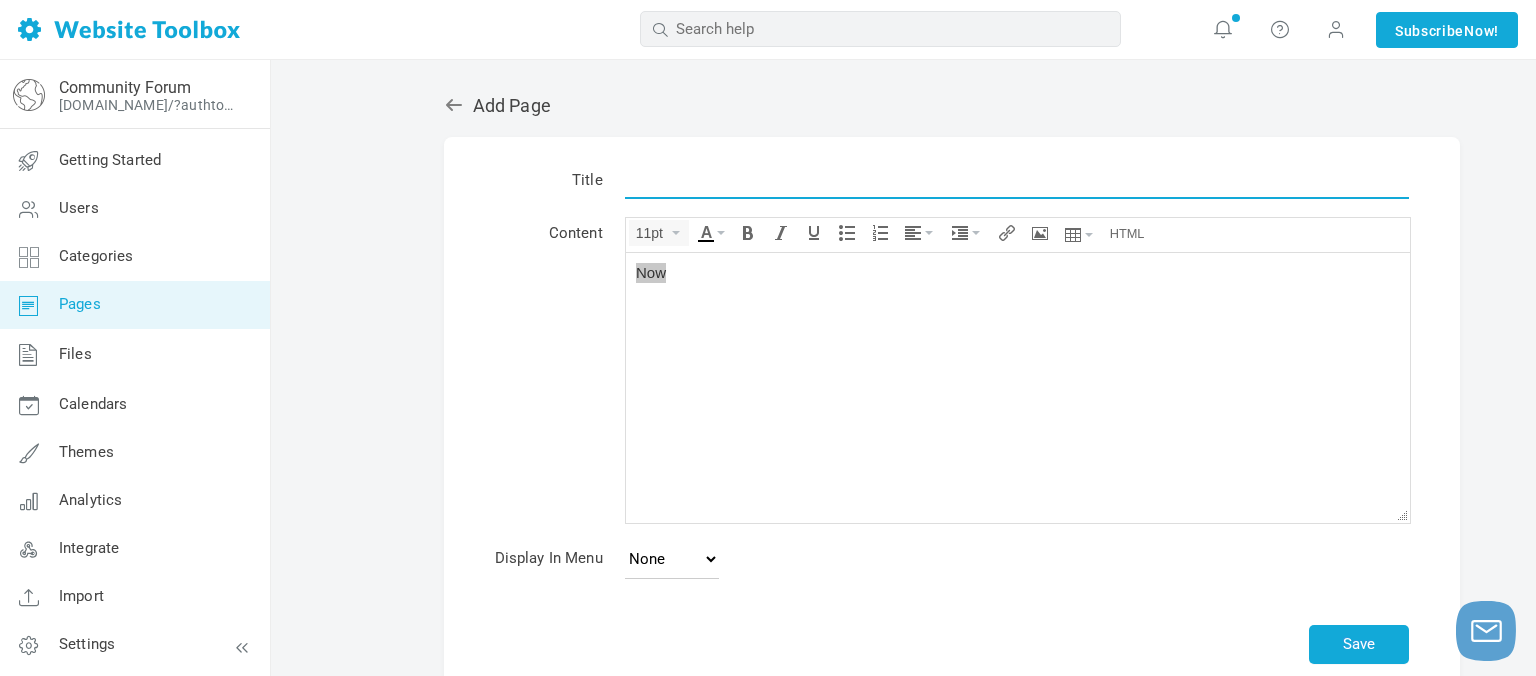 click at bounding box center (1017, 180) 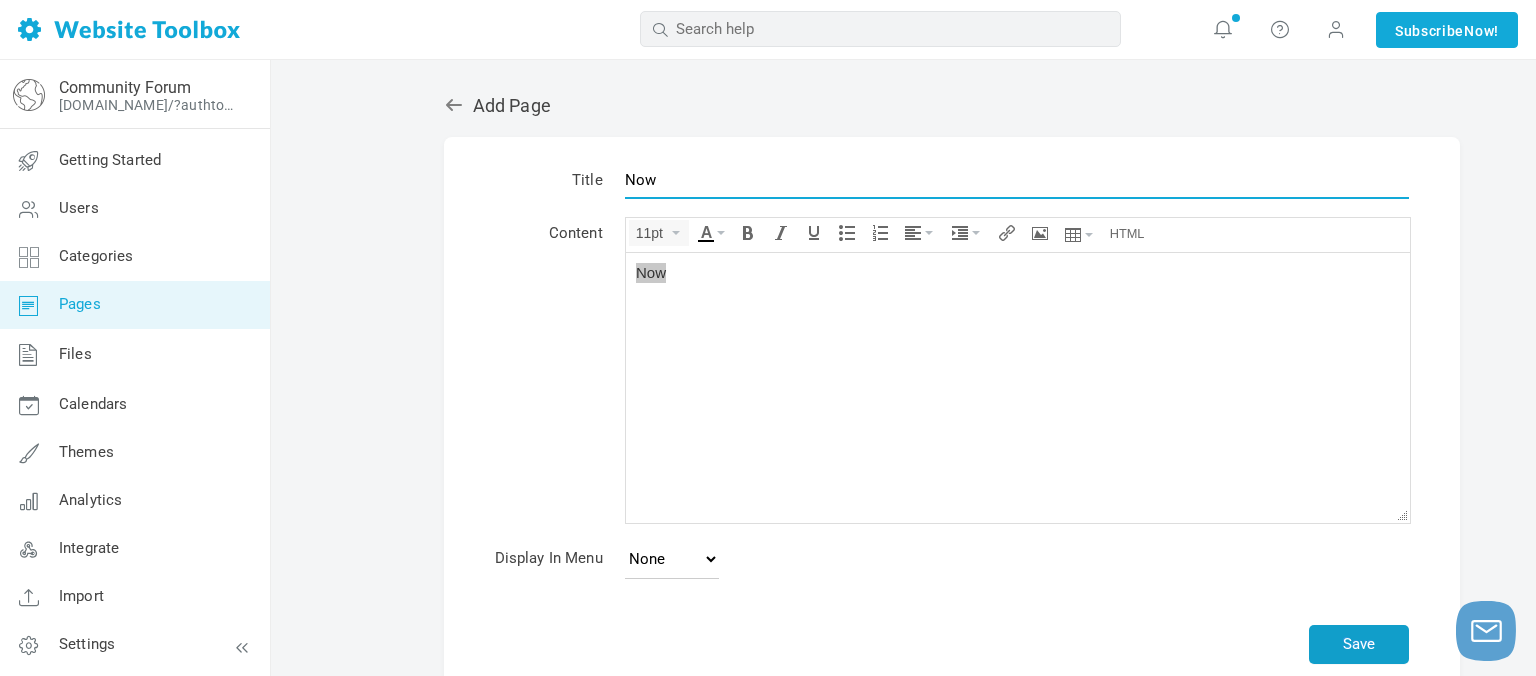 type on "Now" 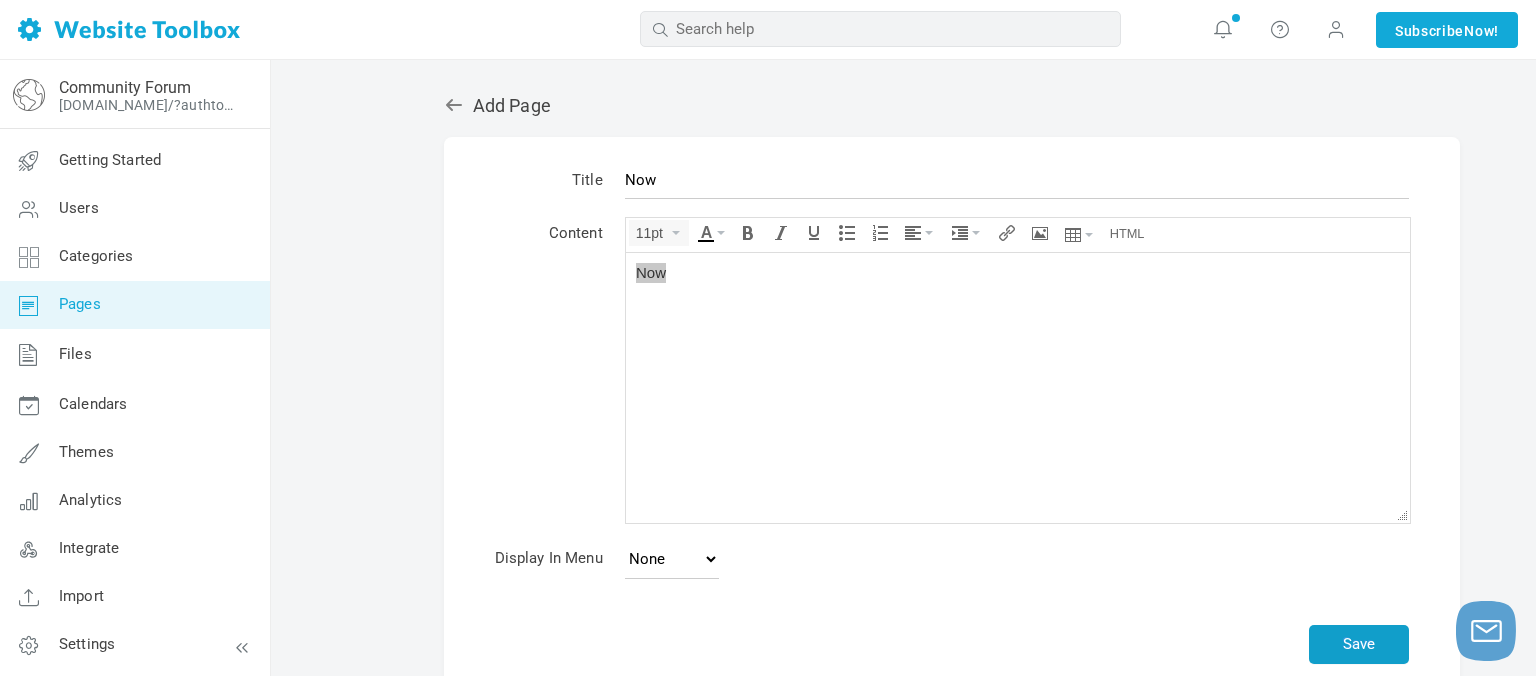 click on "Save" at bounding box center (1359, 644) 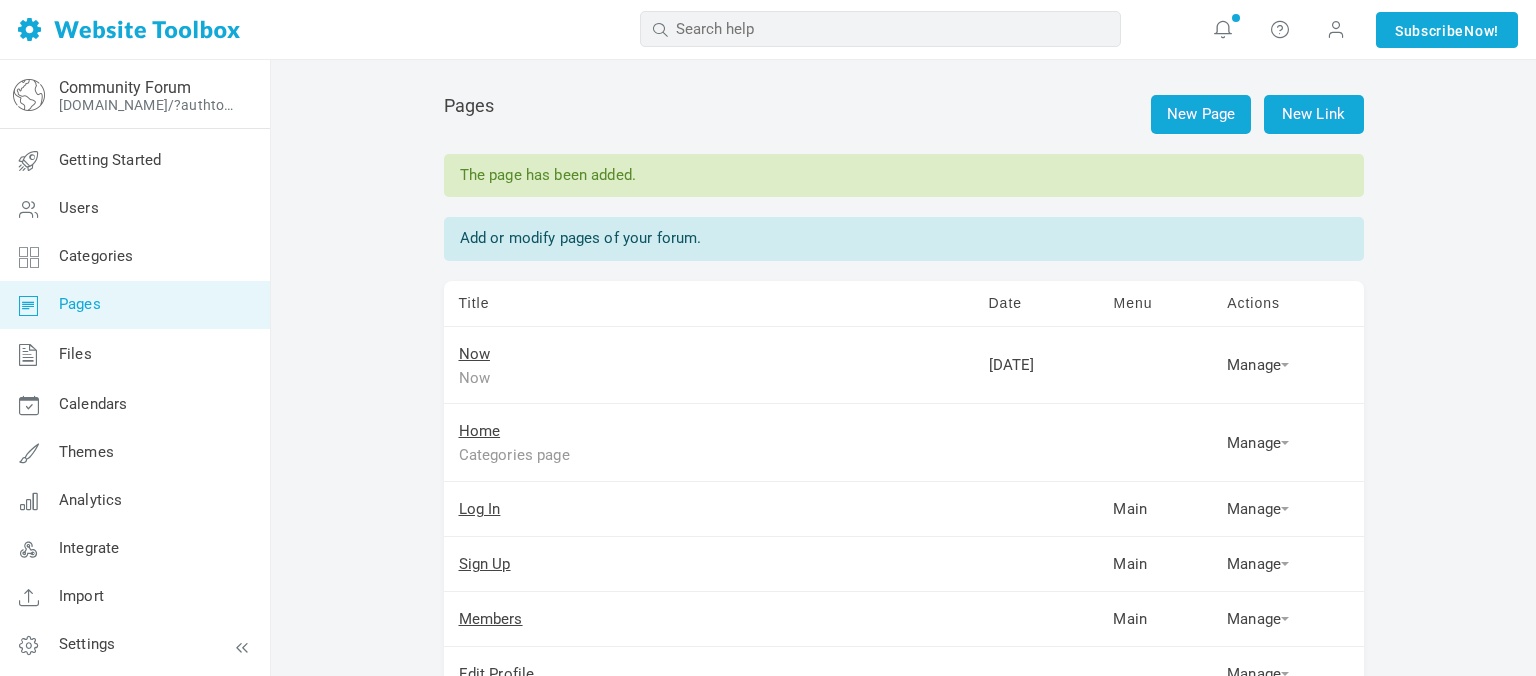 scroll, scrollTop: 0, scrollLeft: 0, axis: both 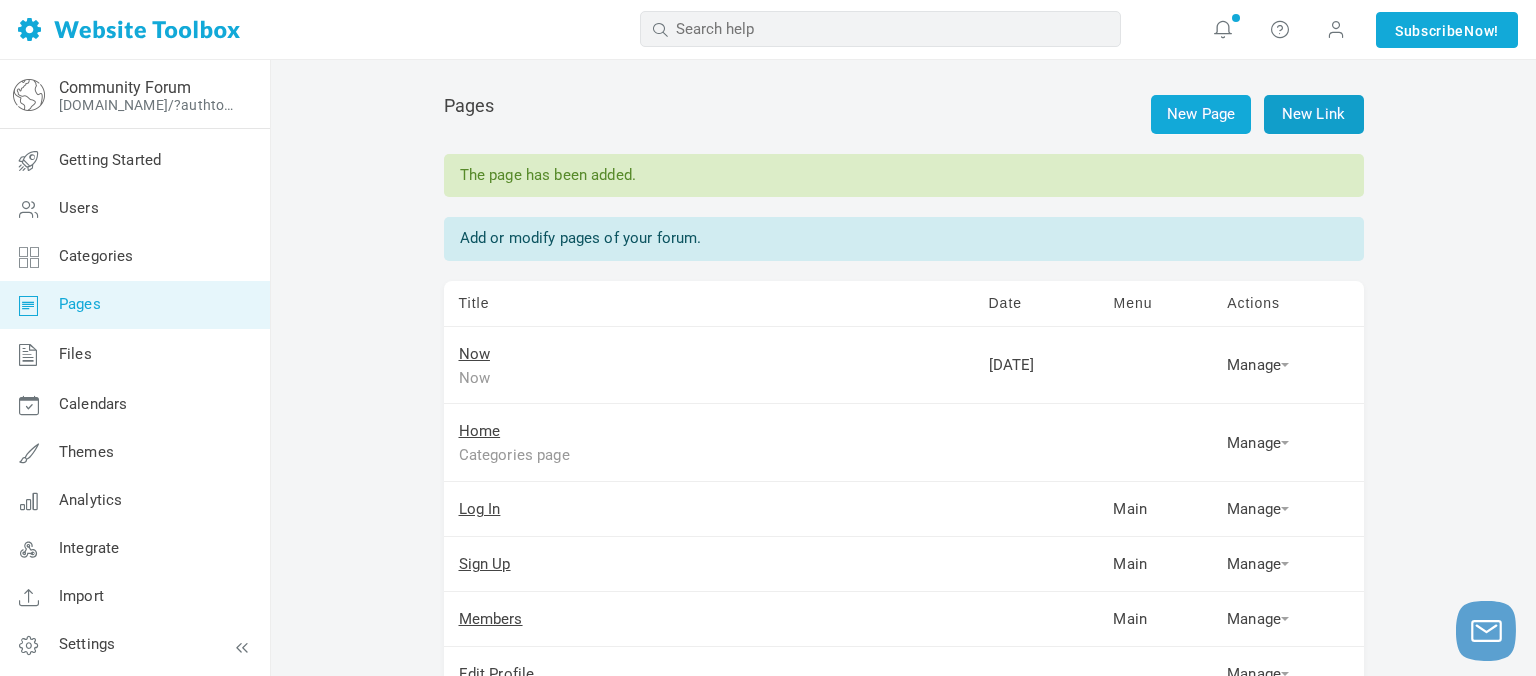 click on "New Link" at bounding box center [1314, 114] 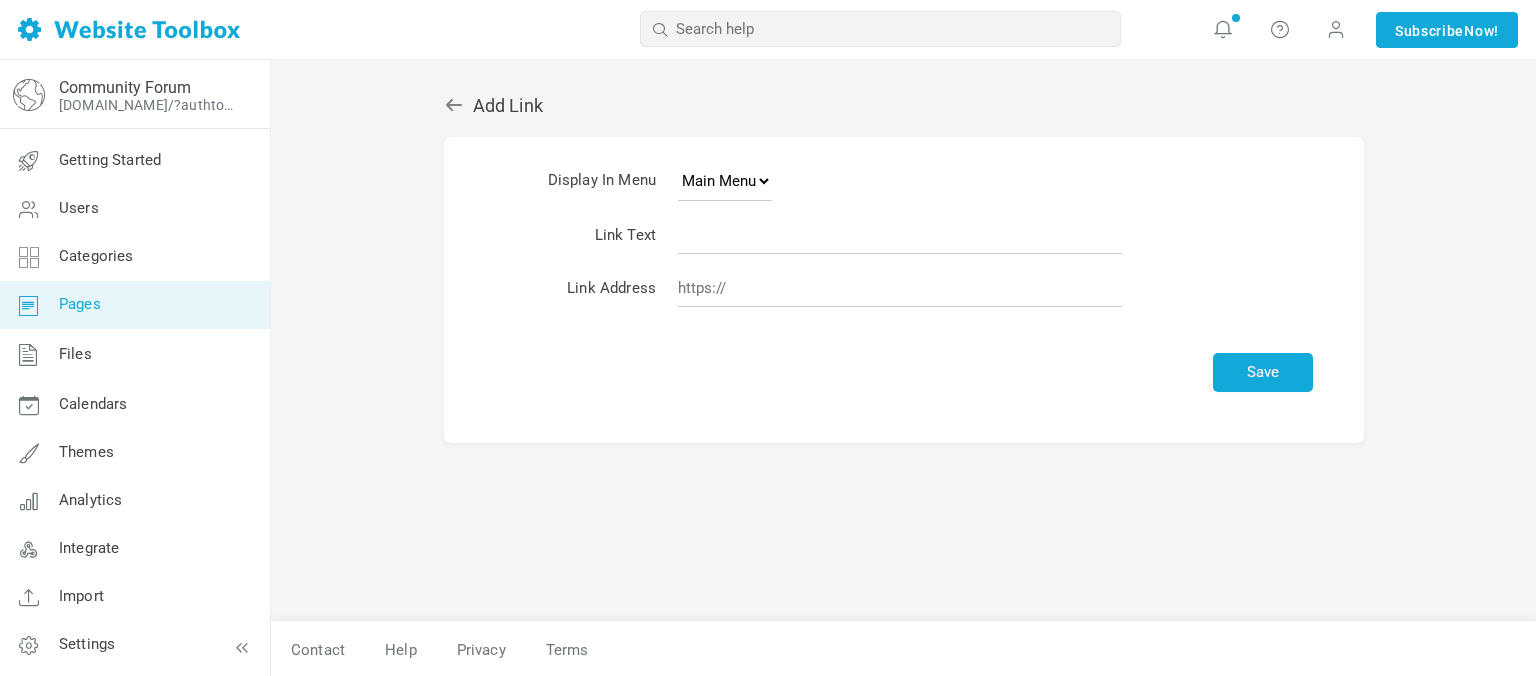 scroll, scrollTop: 0, scrollLeft: 0, axis: both 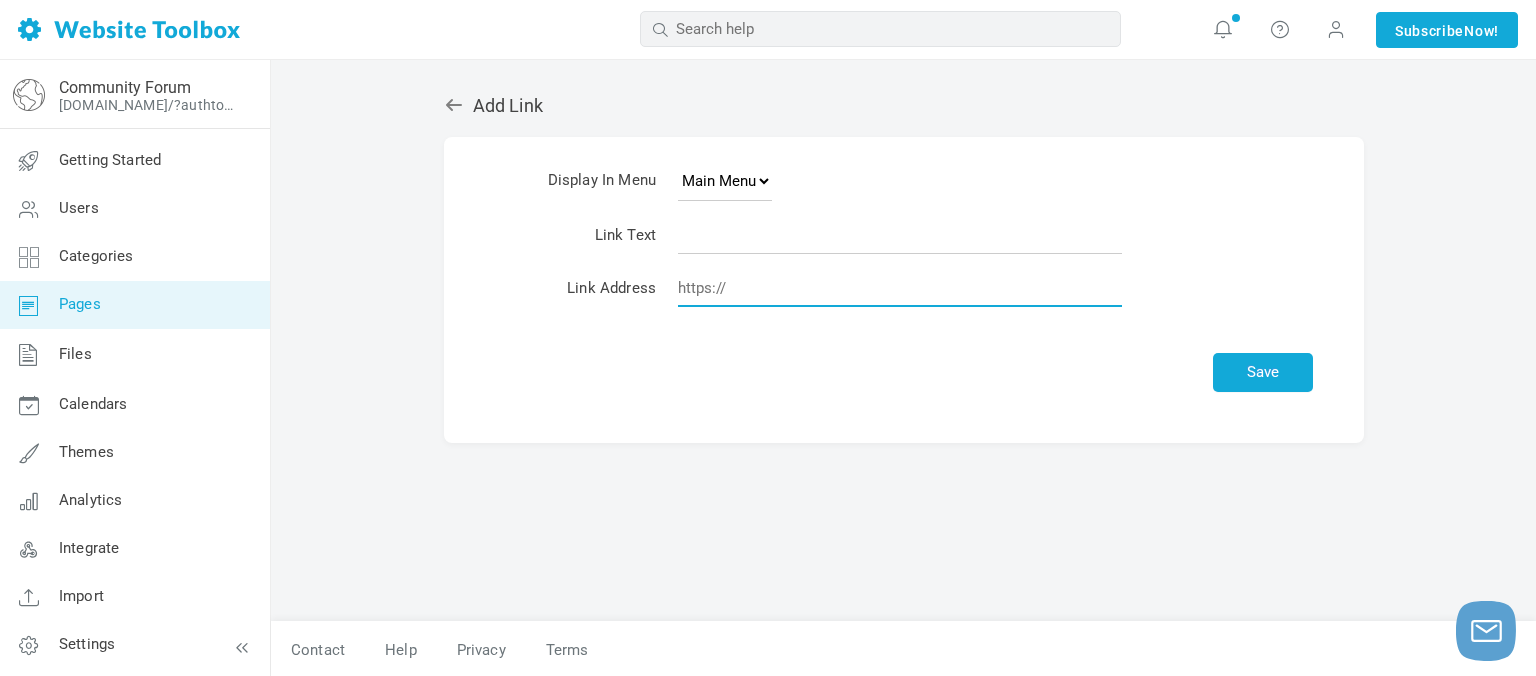 click at bounding box center [900, 288] 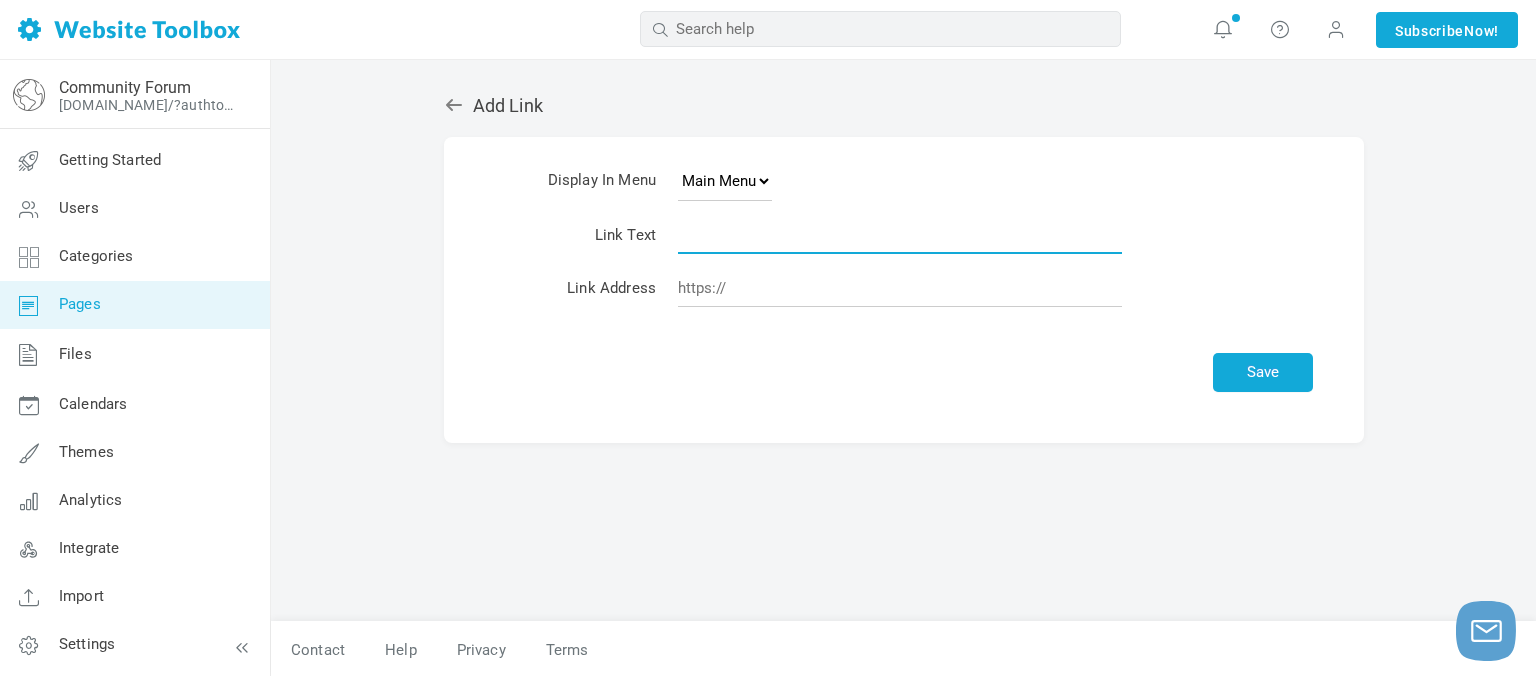 click at bounding box center [900, 235] 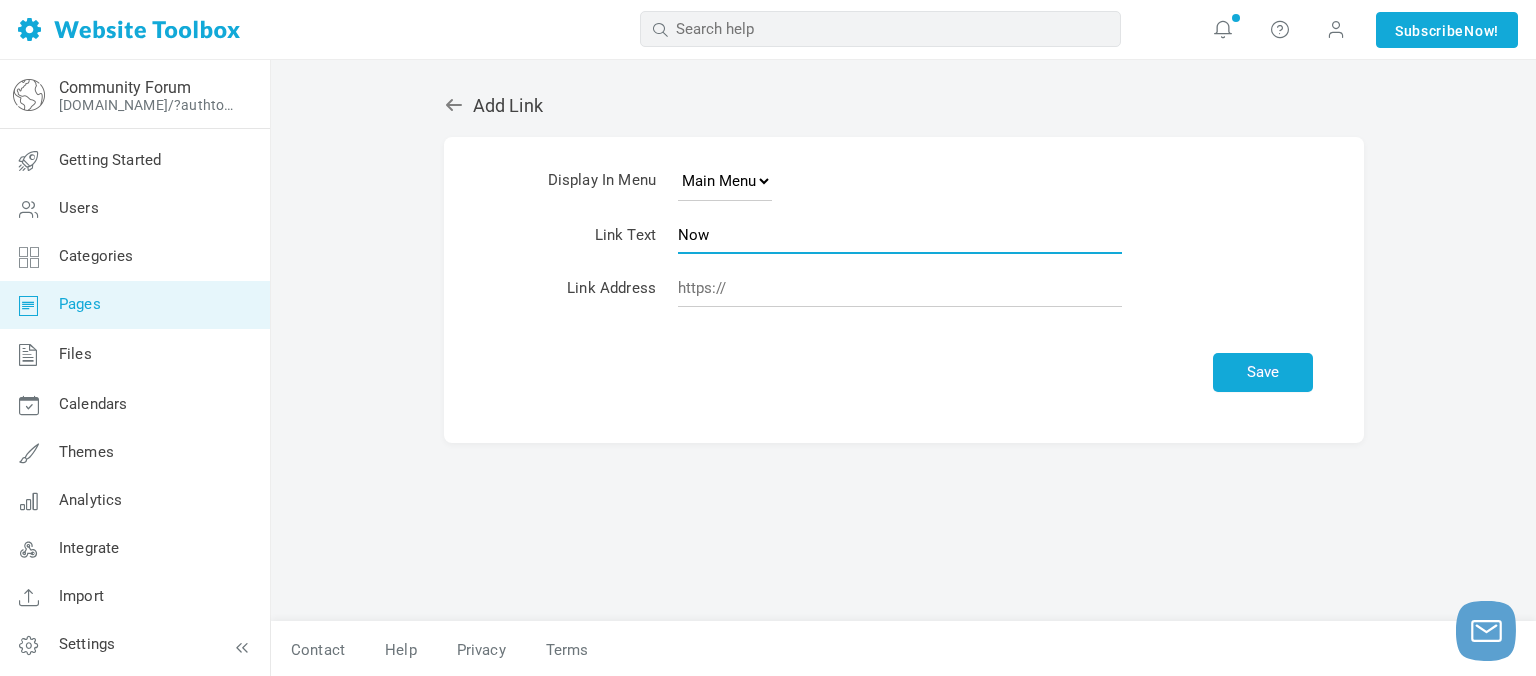 type on "Now" 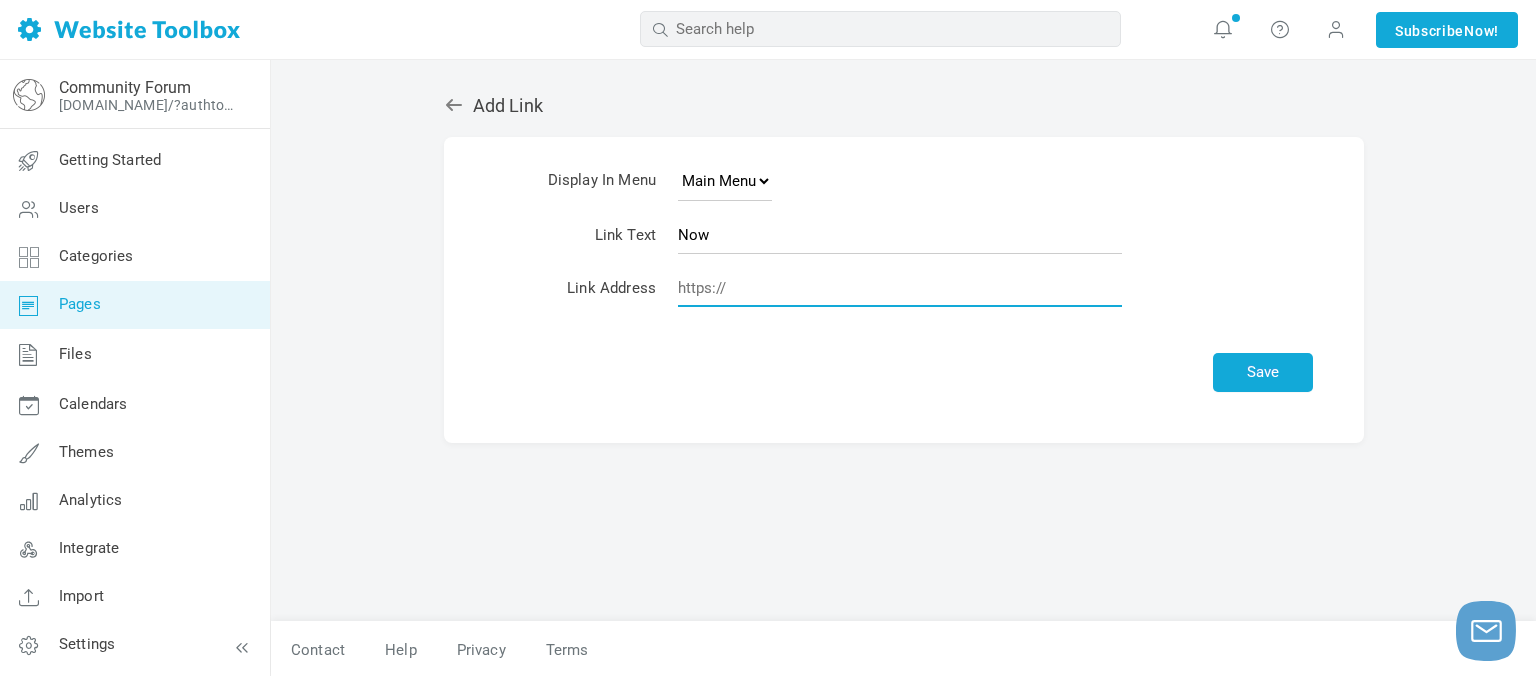 click at bounding box center [900, 288] 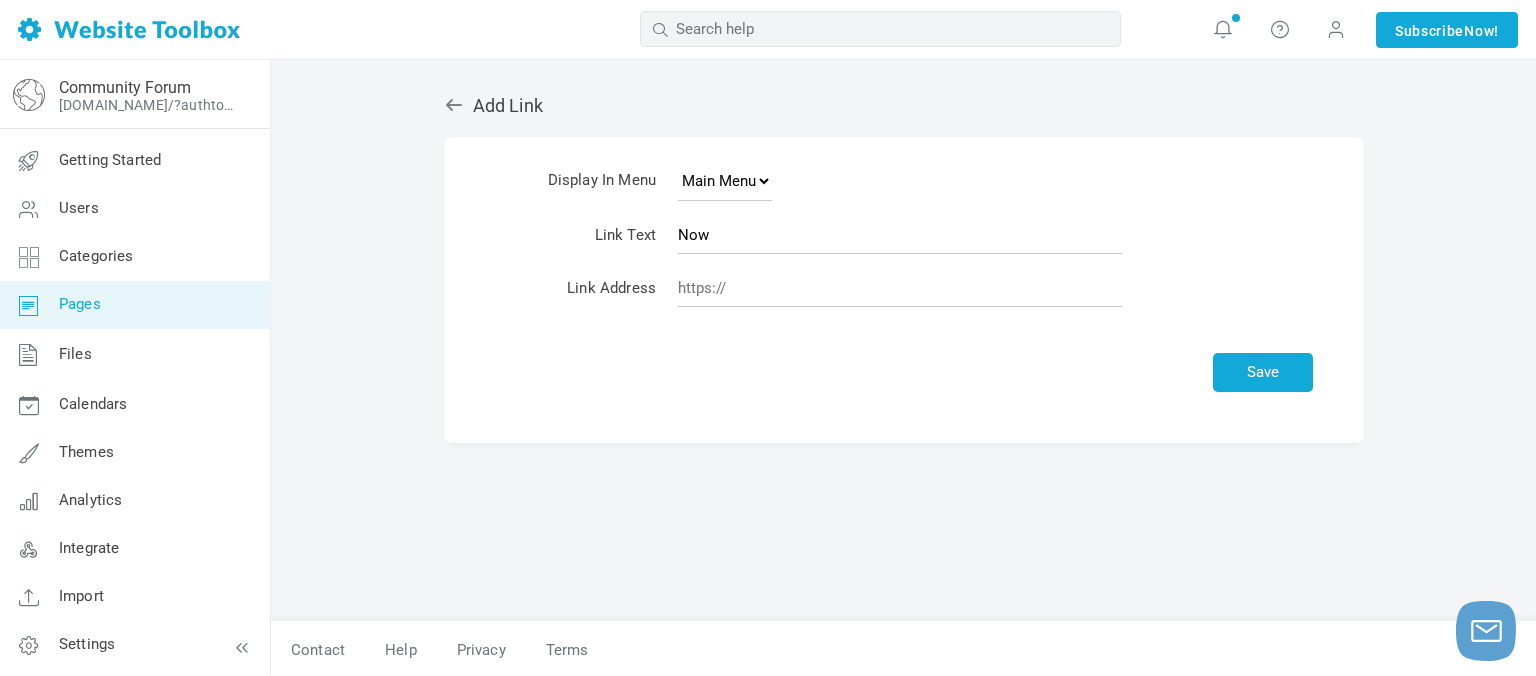 drag, startPoint x: 946, startPoint y: 418, endPoint x: 1167, endPoint y: 364, distance: 227.50165 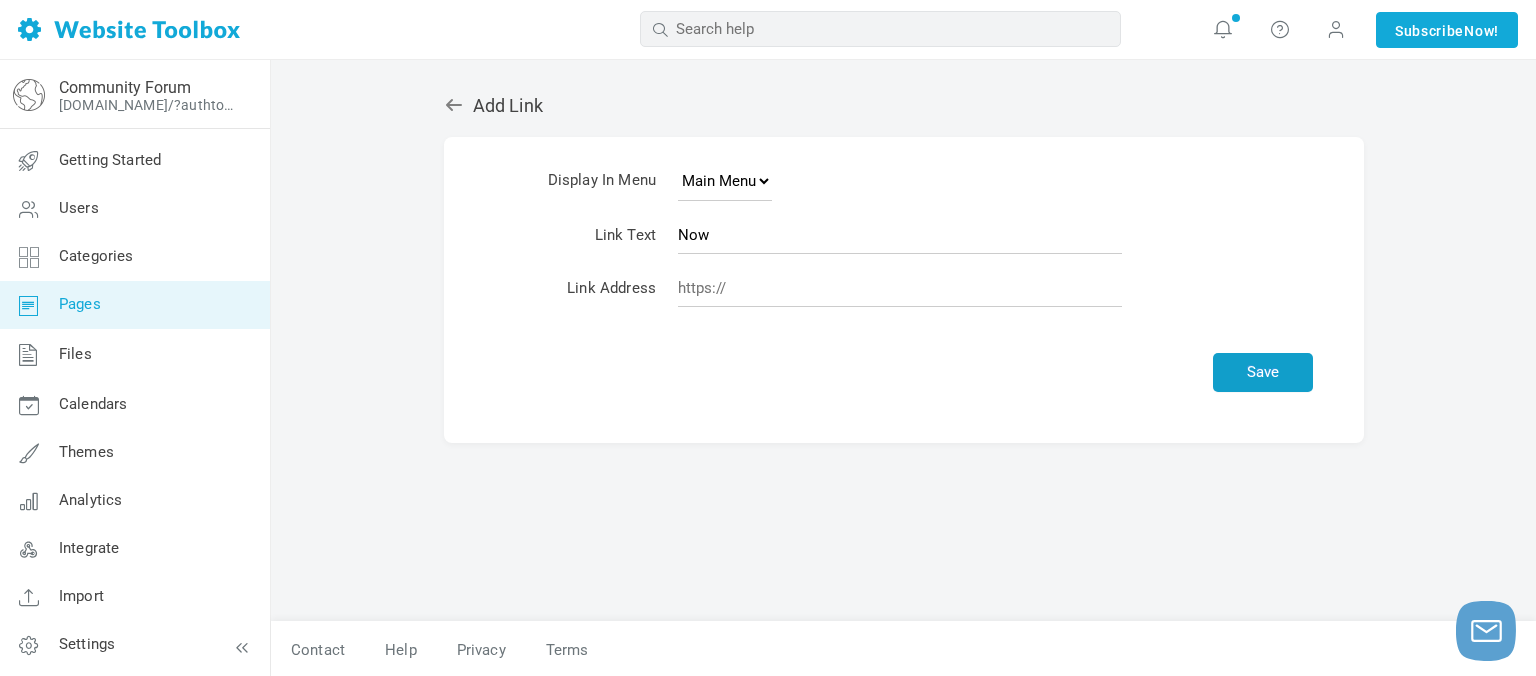 click on "Save" at bounding box center [1263, 372] 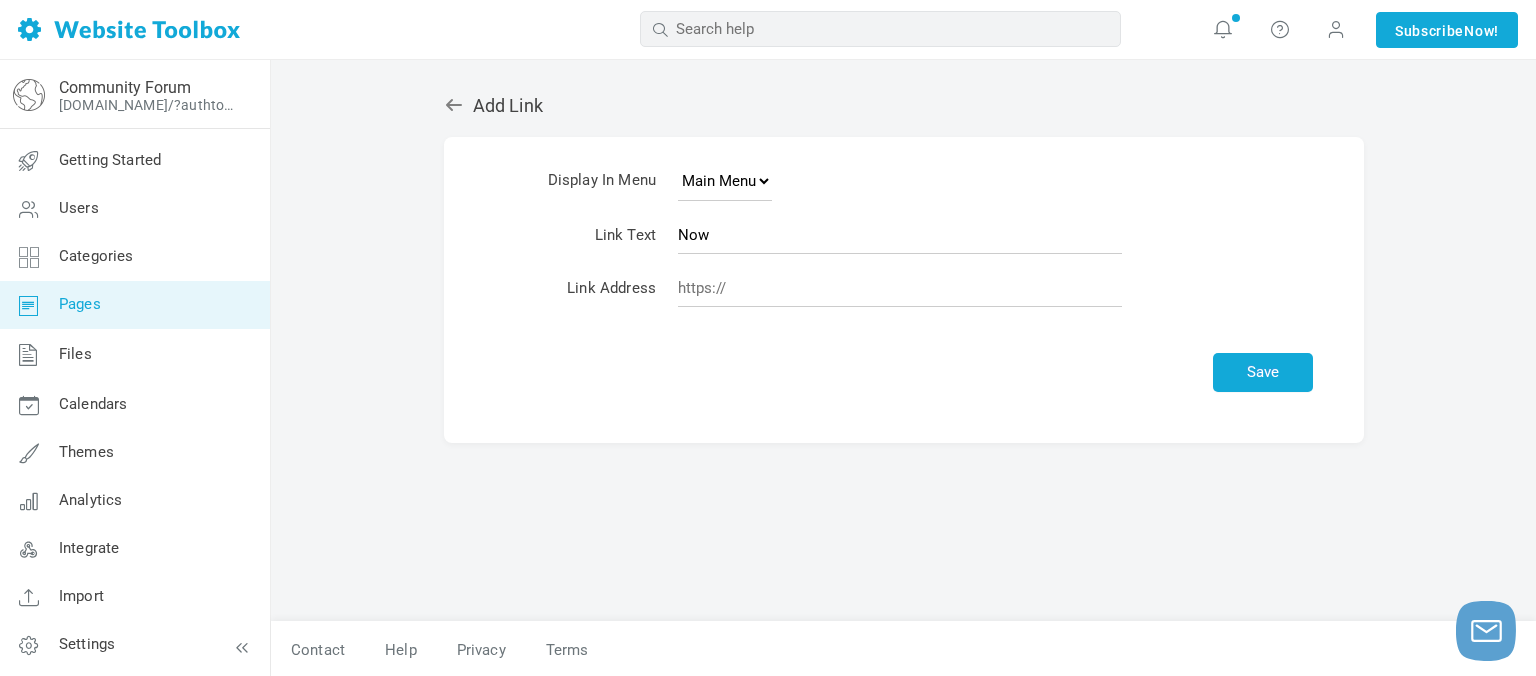 click on "Pages" at bounding box center [134, 305] 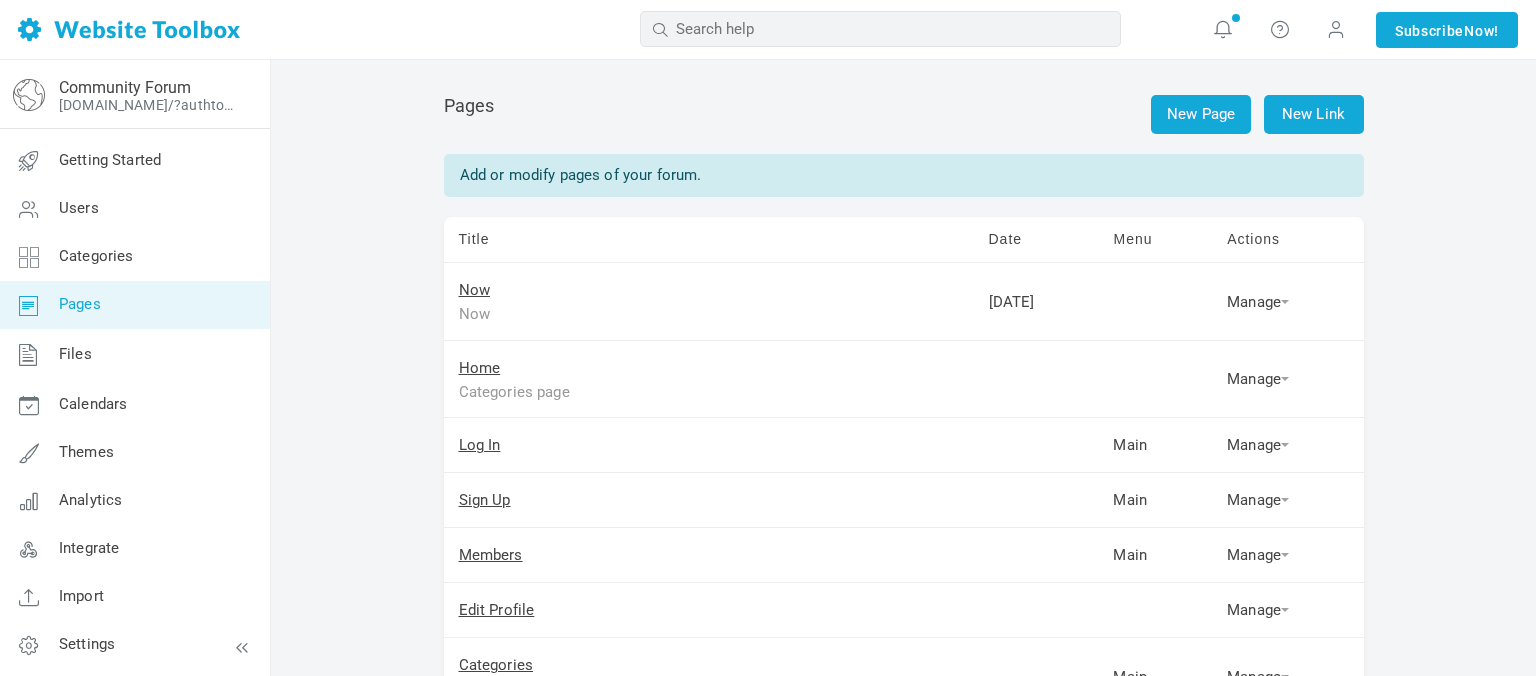 scroll, scrollTop: 0, scrollLeft: 0, axis: both 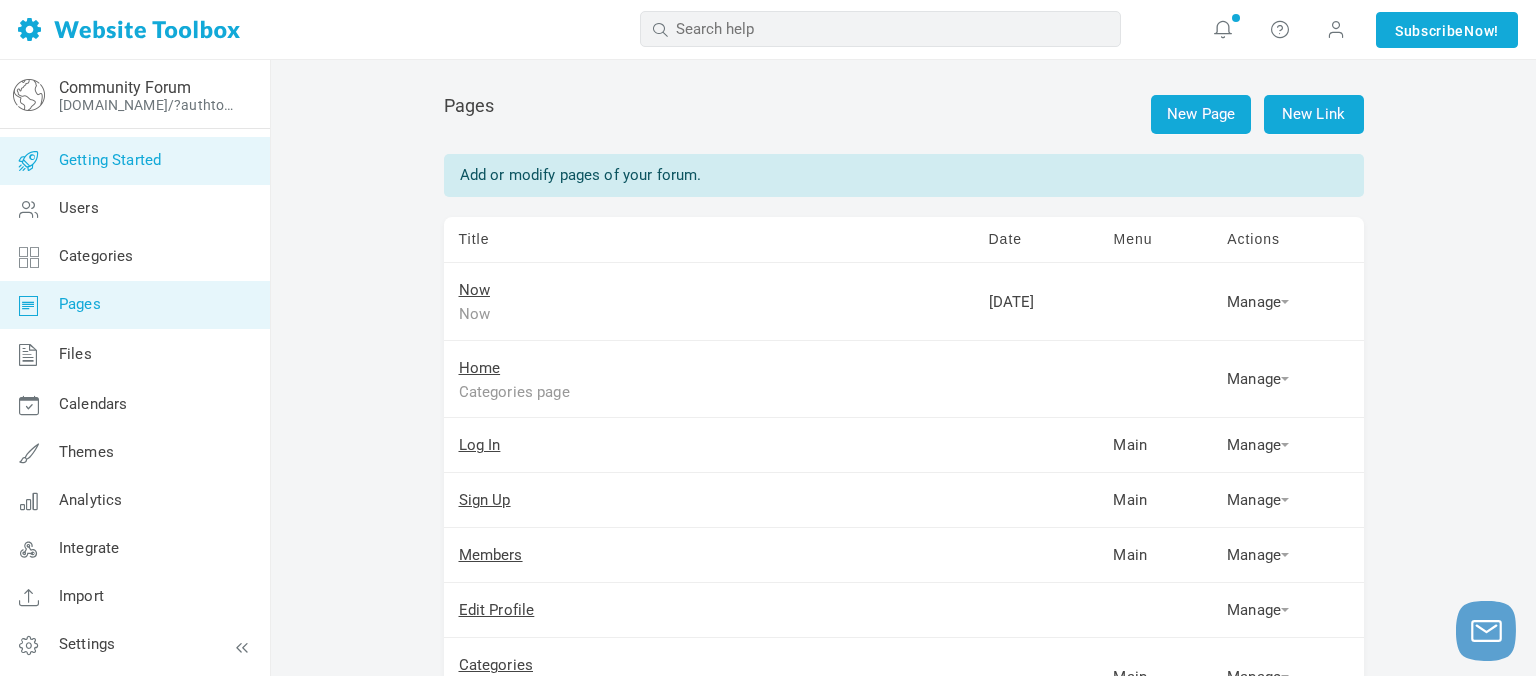 click on "Getting Started" at bounding box center [110, 160] 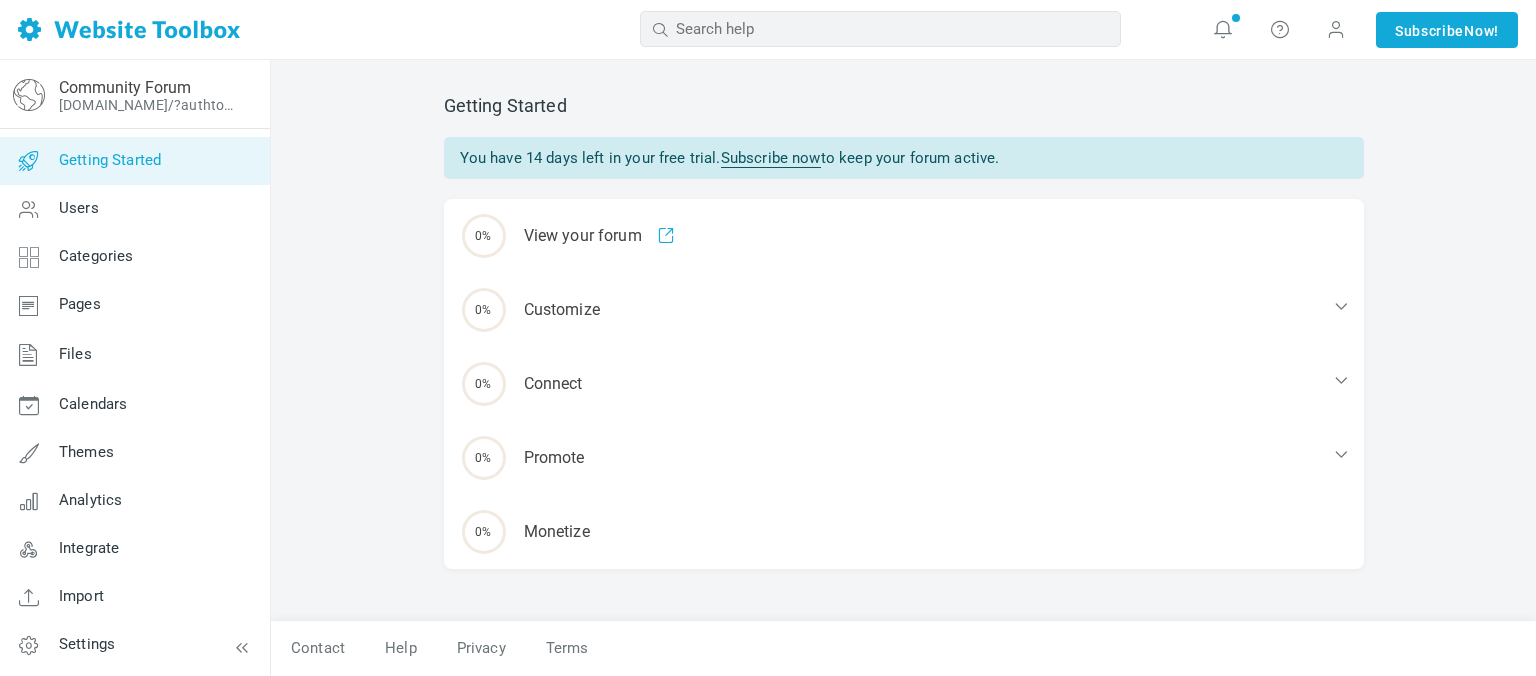 scroll, scrollTop: 0, scrollLeft: 0, axis: both 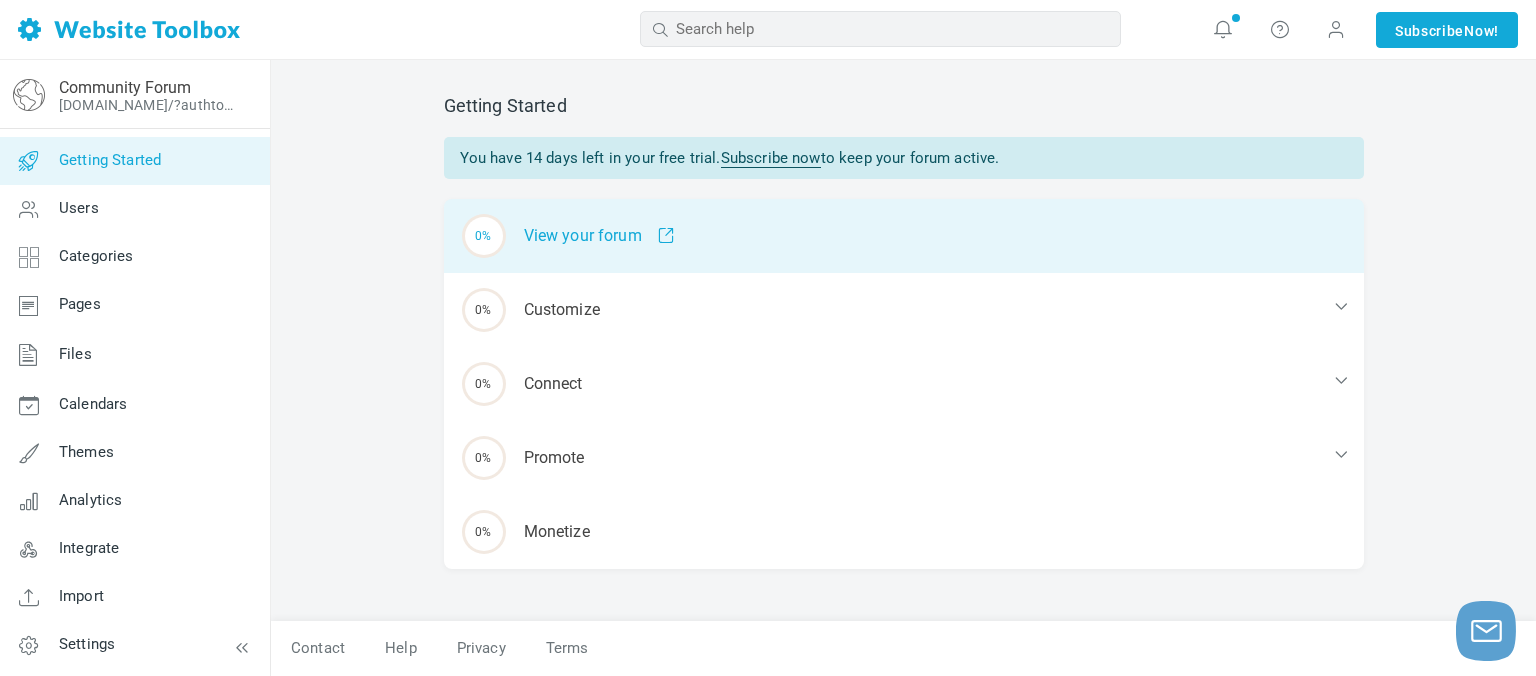 click at bounding box center [658, 236] 